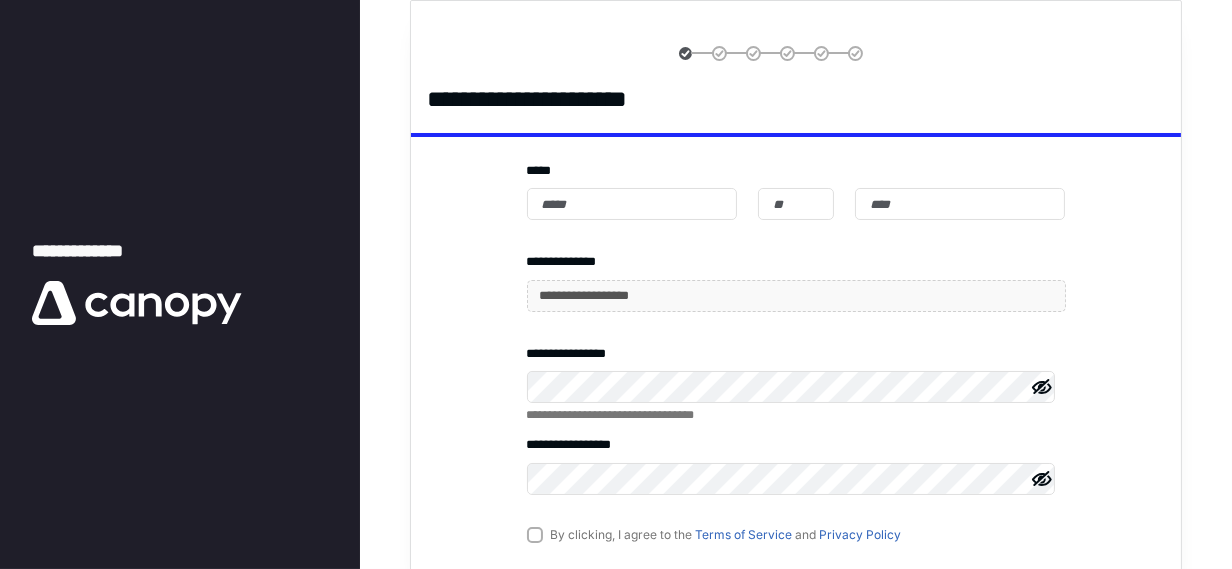 scroll, scrollTop: 0, scrollLeft: 0, axis: both 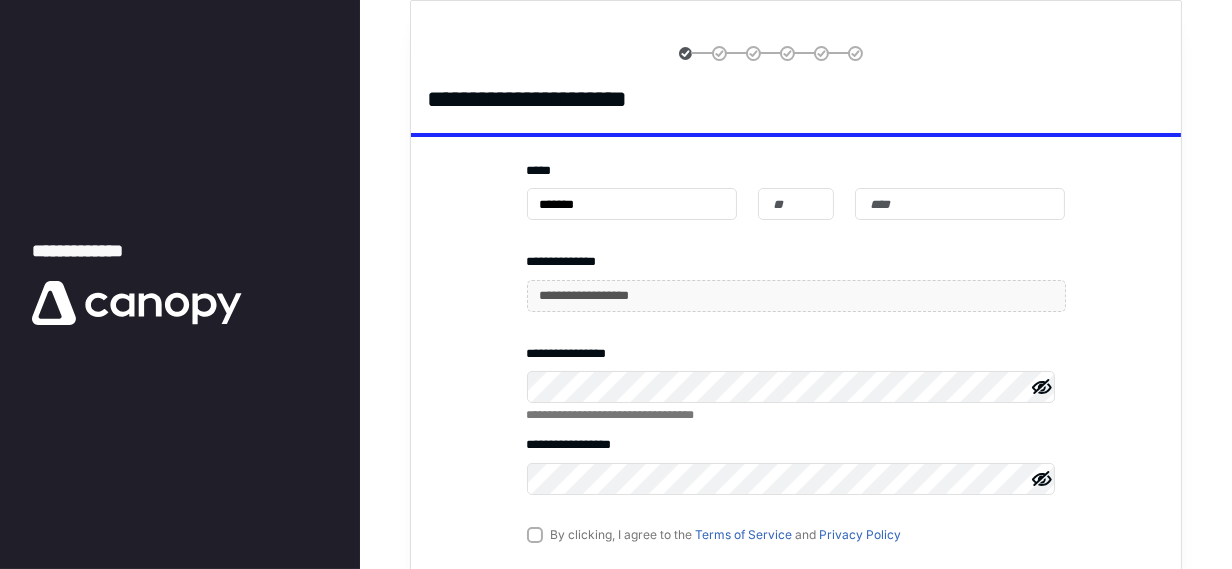 type on "*******" 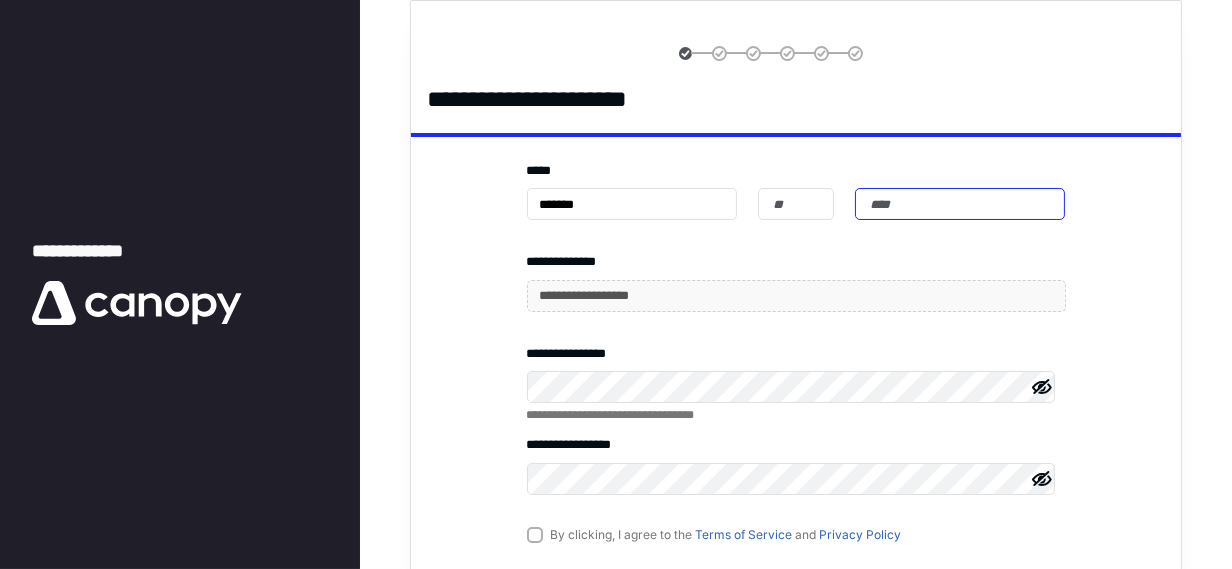 type on "****" 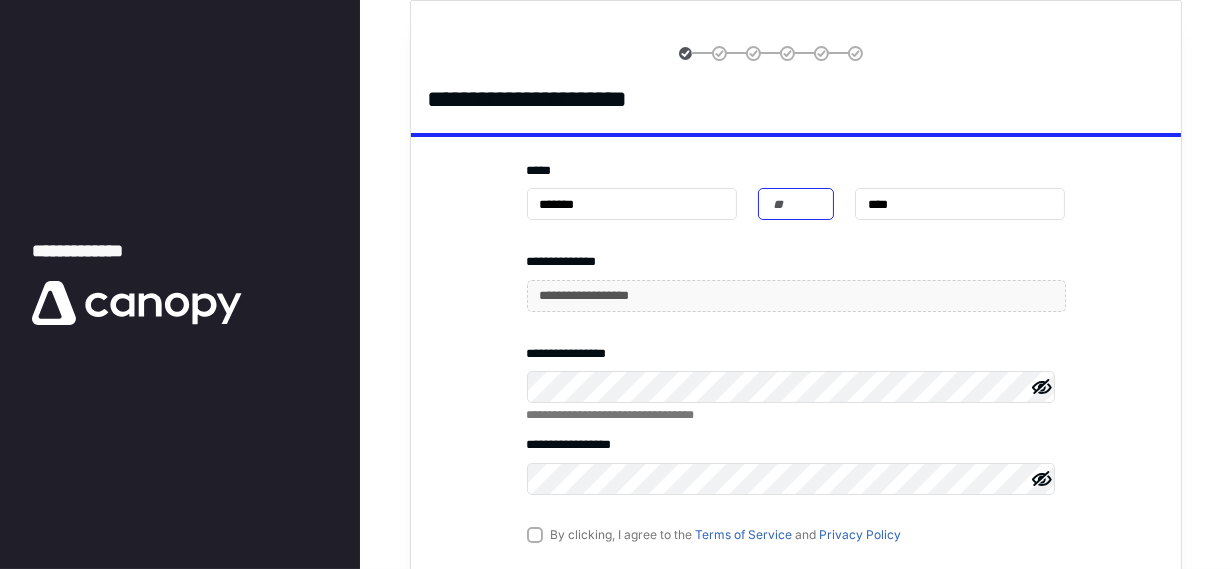 click at bounding box center (795, 204) 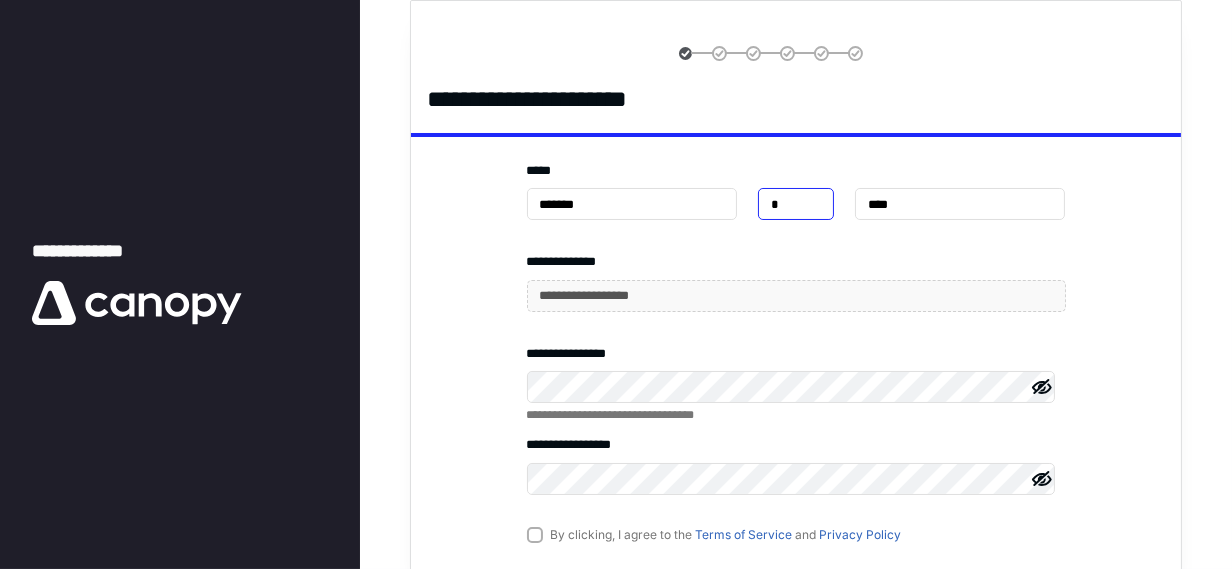 type on "*" 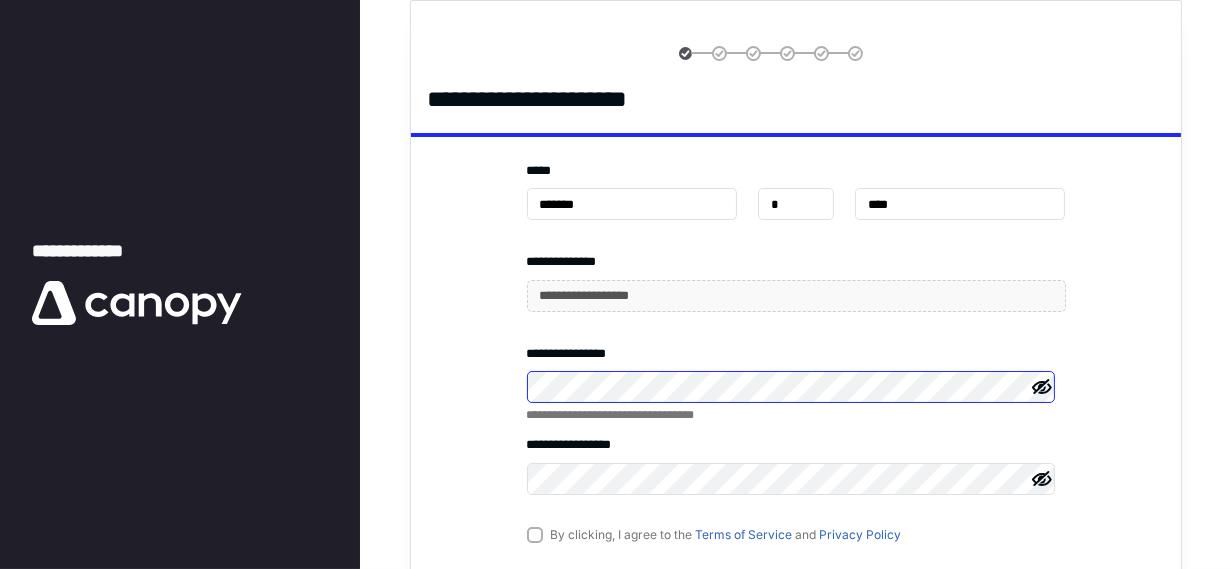 click on "**********" at bounding box center [616, 284] 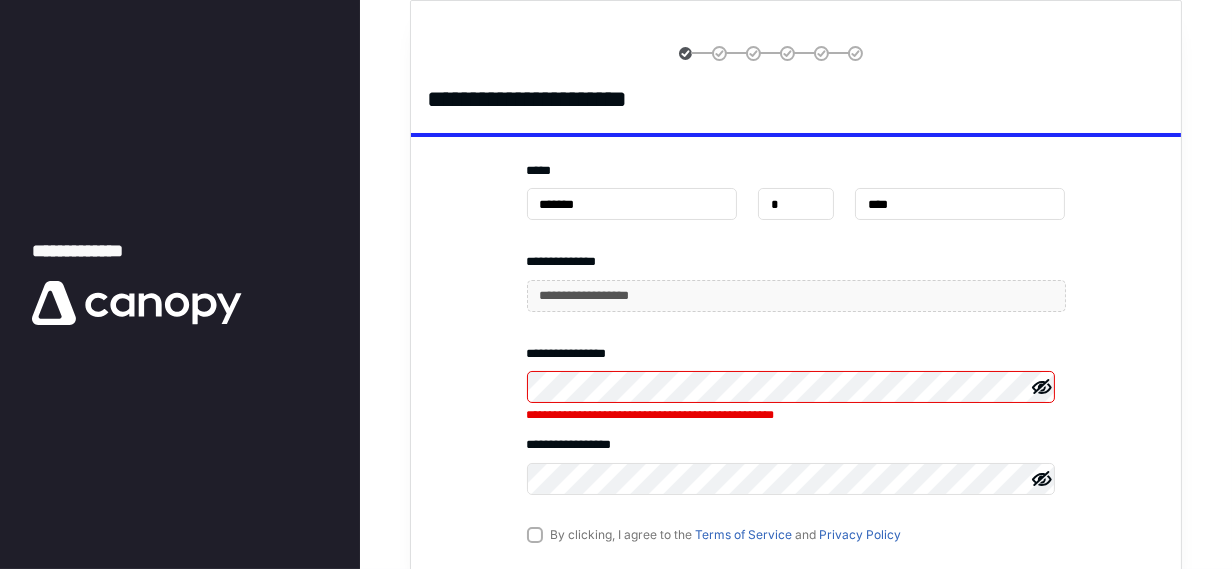 click on "By clicking, I agree to the   Terms of Service   and   Privacy Policy" at bounding box center (714, 534) 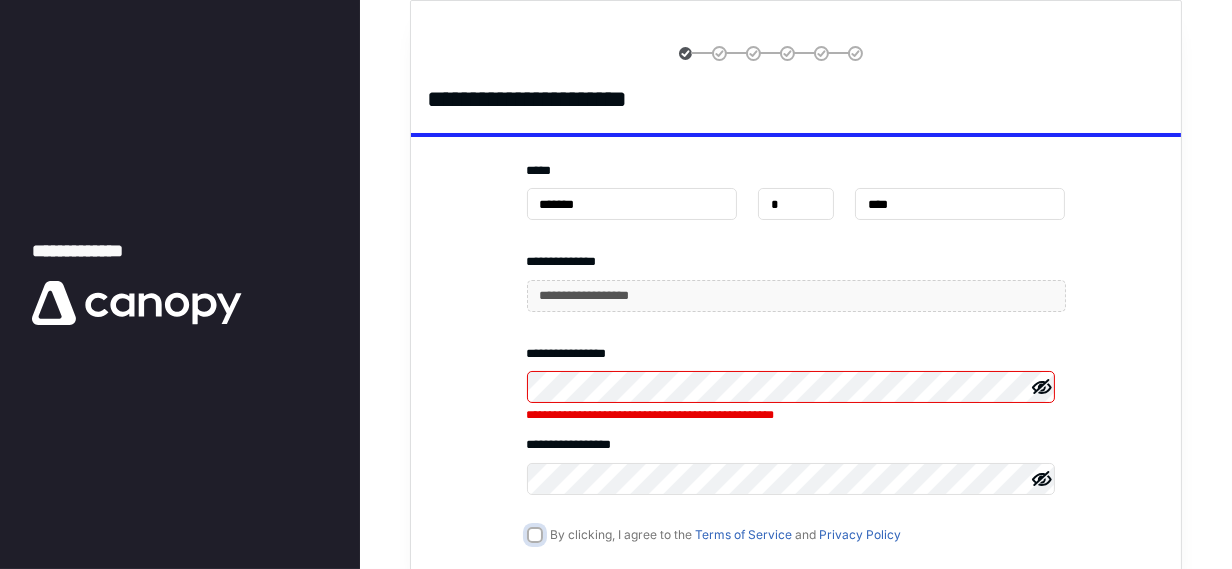 click on "By clicking, I agree to the   Terms of Service   and   Privacy Policy" at bounding box center [537, 536] 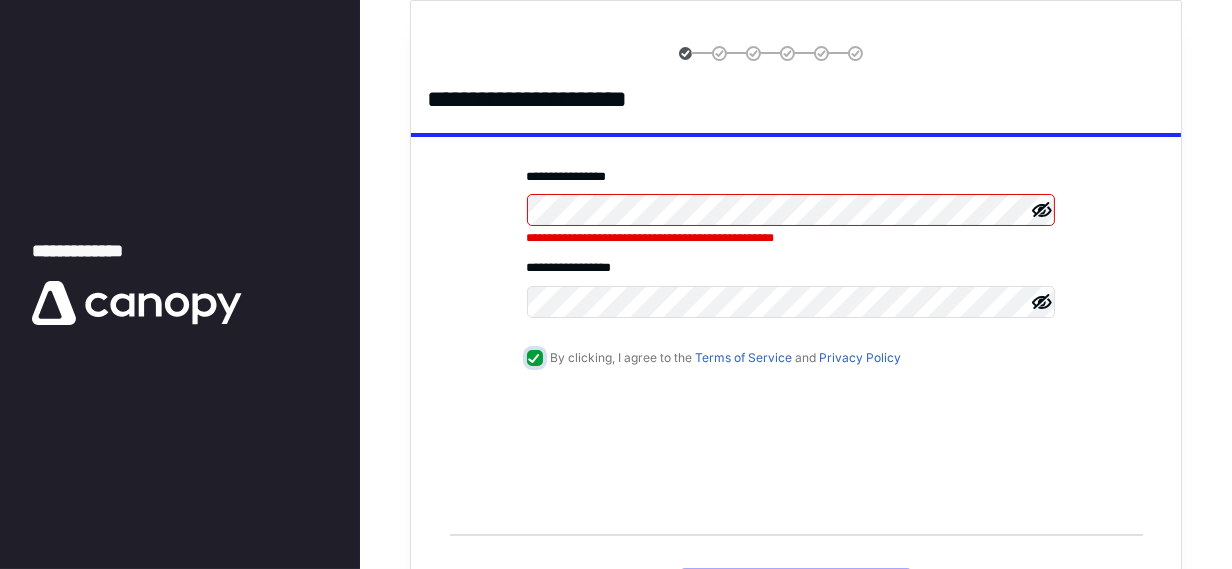 scroll, scrollTop: 177, scrollLeft: 0, axis: vertical 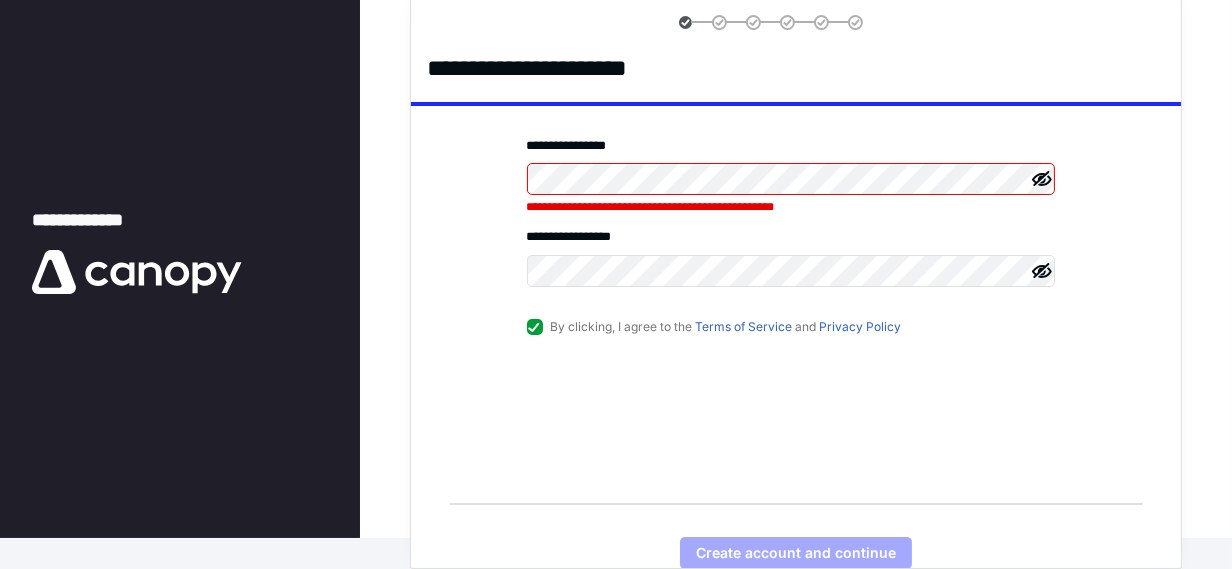 click on "Create account and continue" at bounding box center (796, 553) 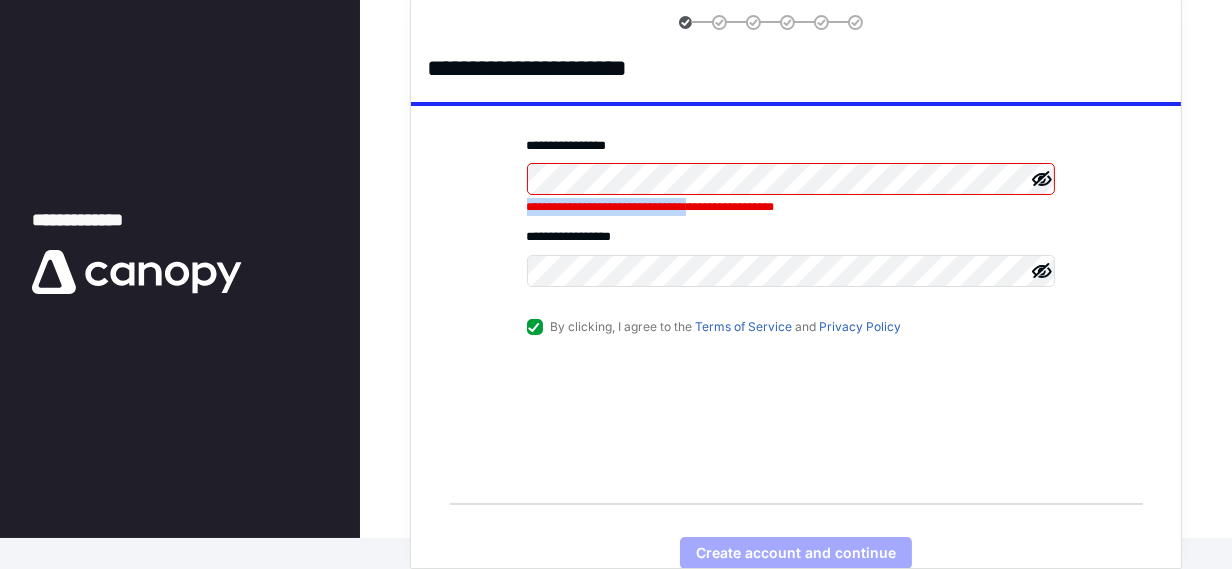 drag, startPoint x: 436, startPoint y: 182, endPoint x: 416, endPoint y: 182, distance: 20 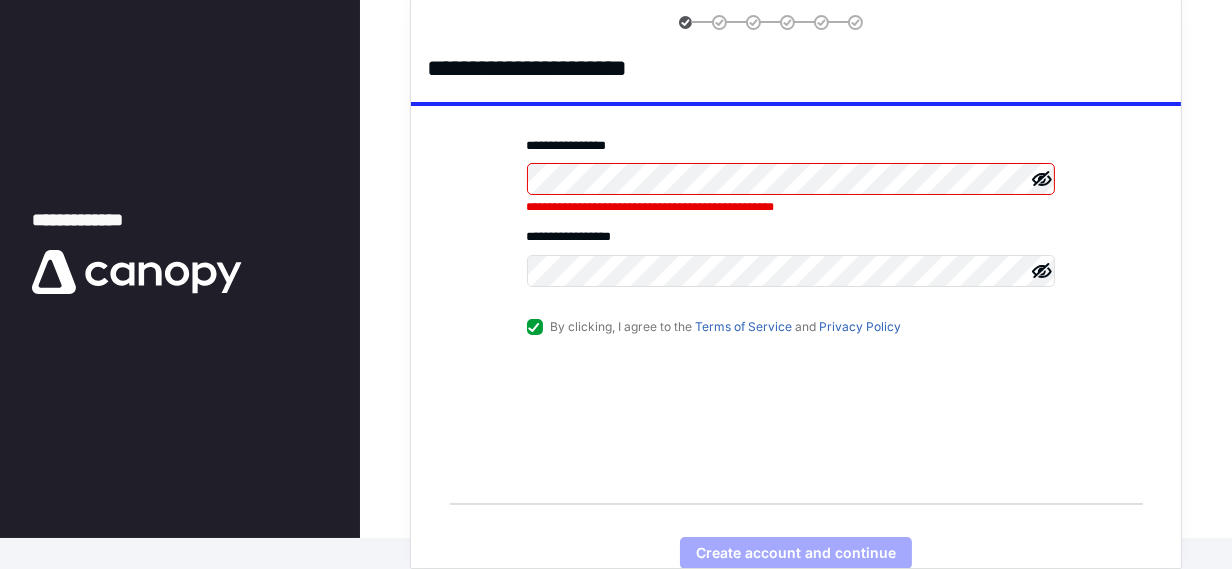 click on "**********" at bounding box center [796, 249] 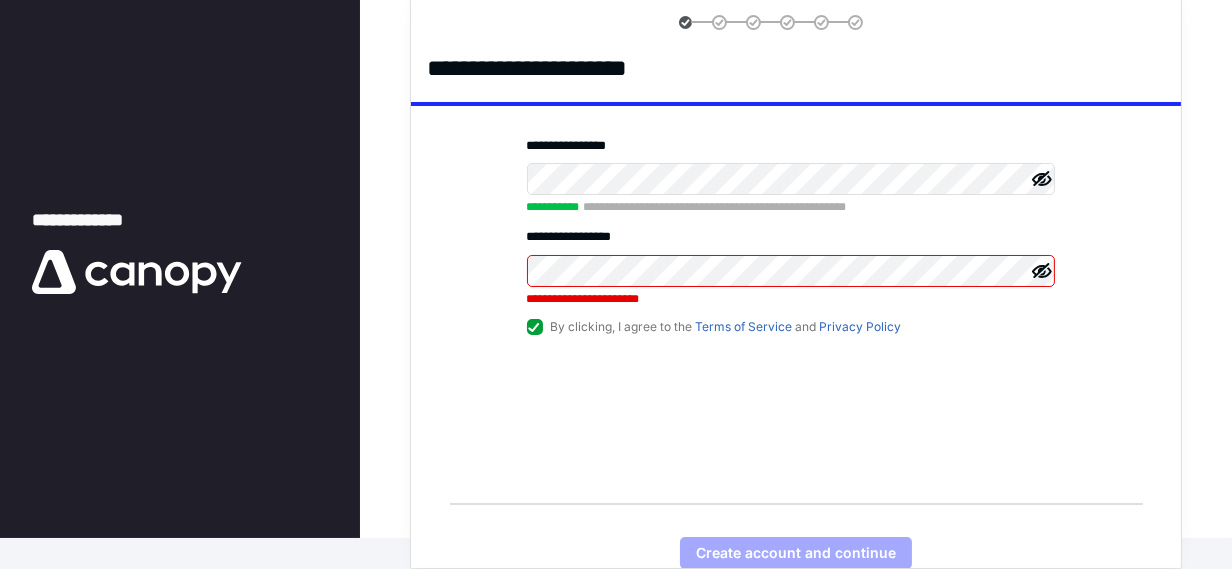 click on "**********" at bounding box center (796, 249) 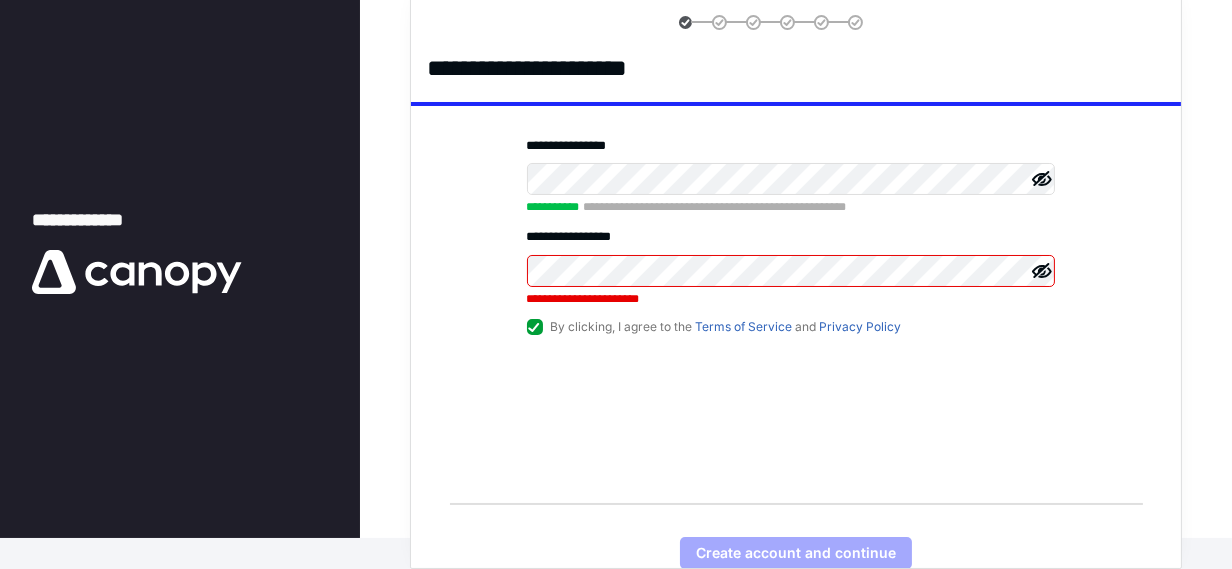 click 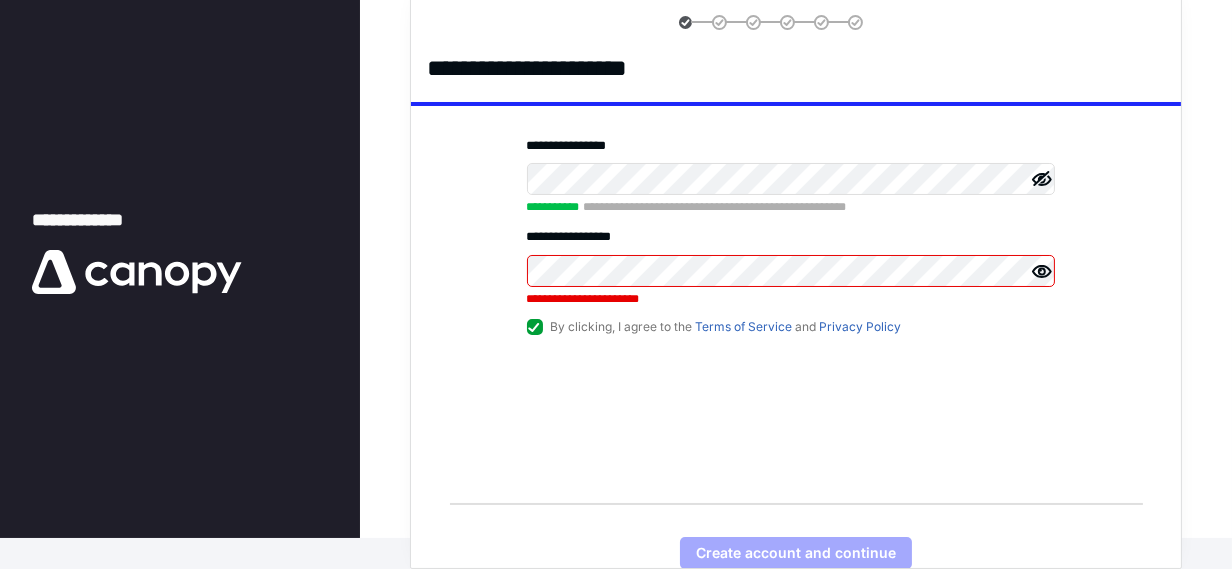 click 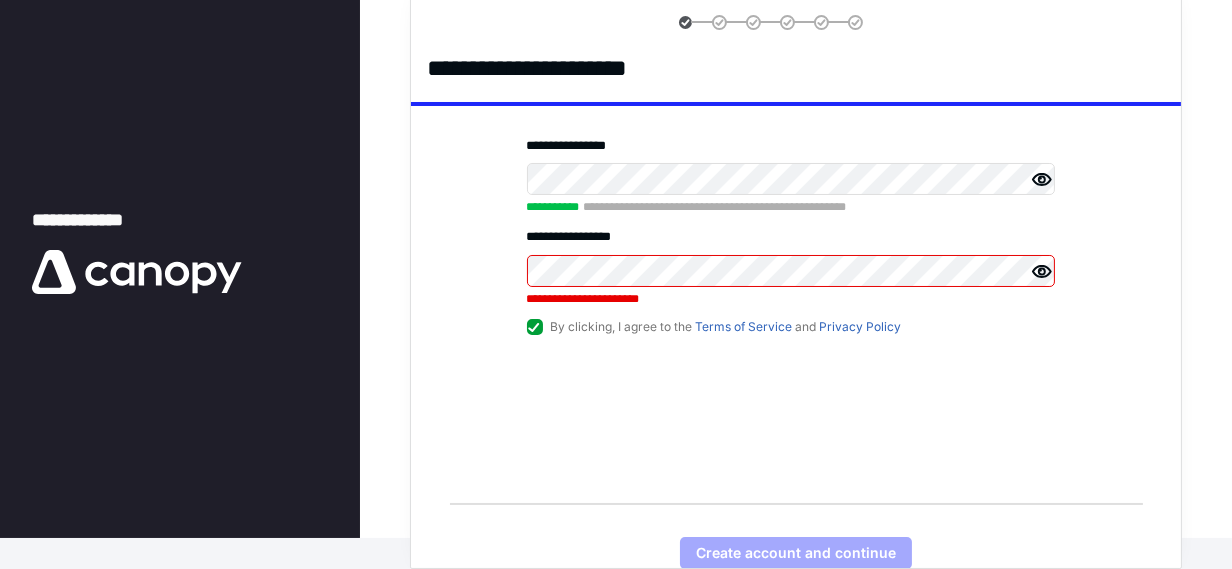 click on "Create account and continue" at bounding box center [796, 462] 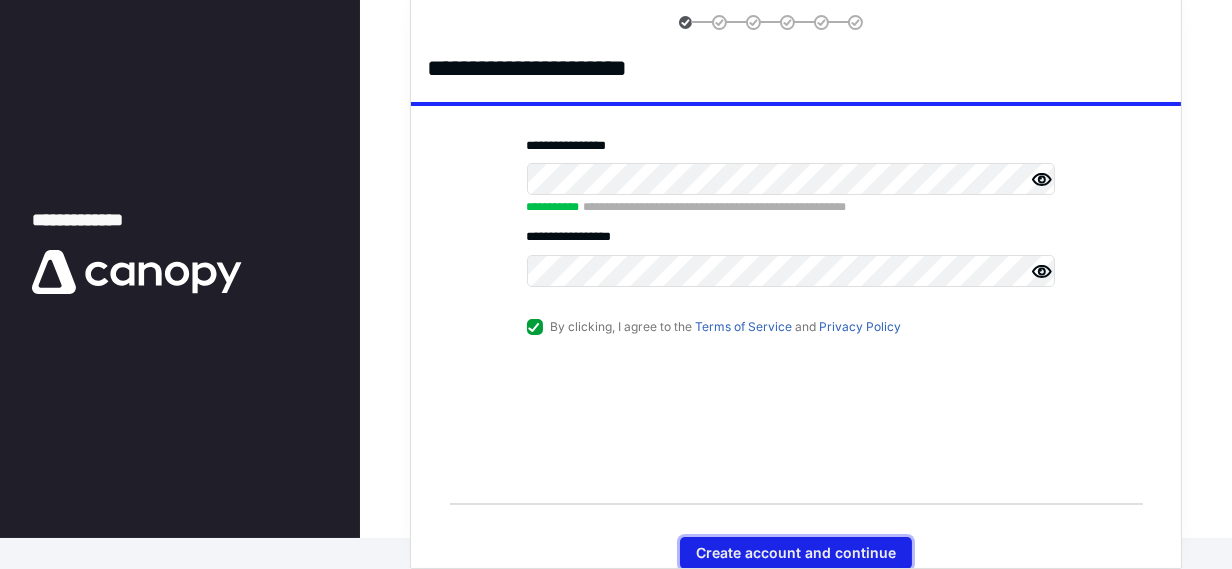 click on "Create account and continue" at bounding box center [796, 553] 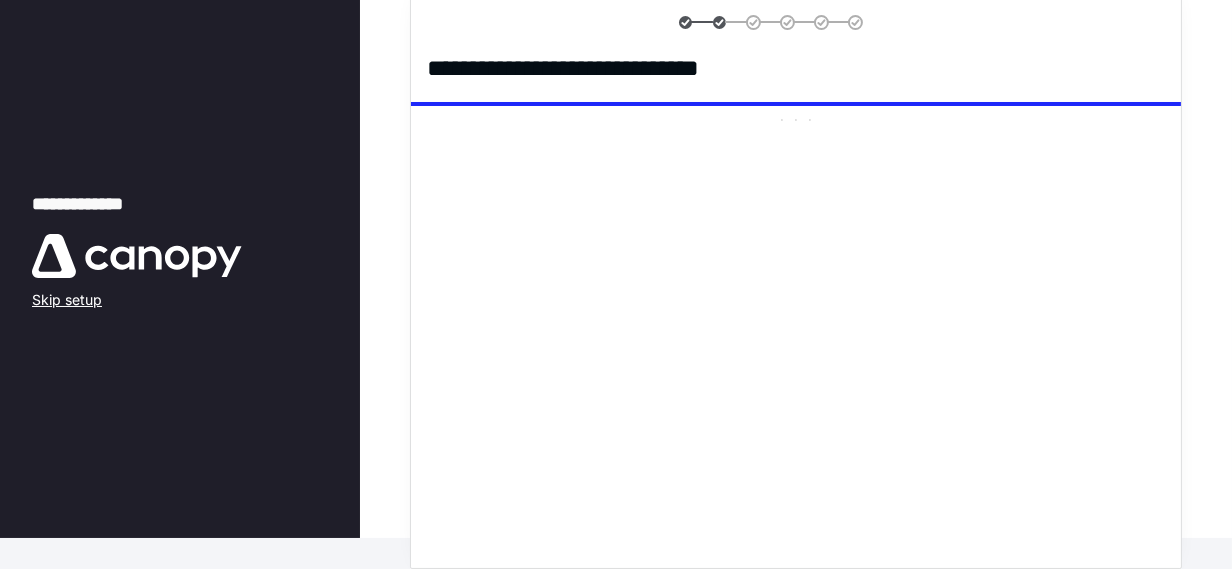 scroll, scrollTop: 14, scrollLeft: 0, axis: vertical 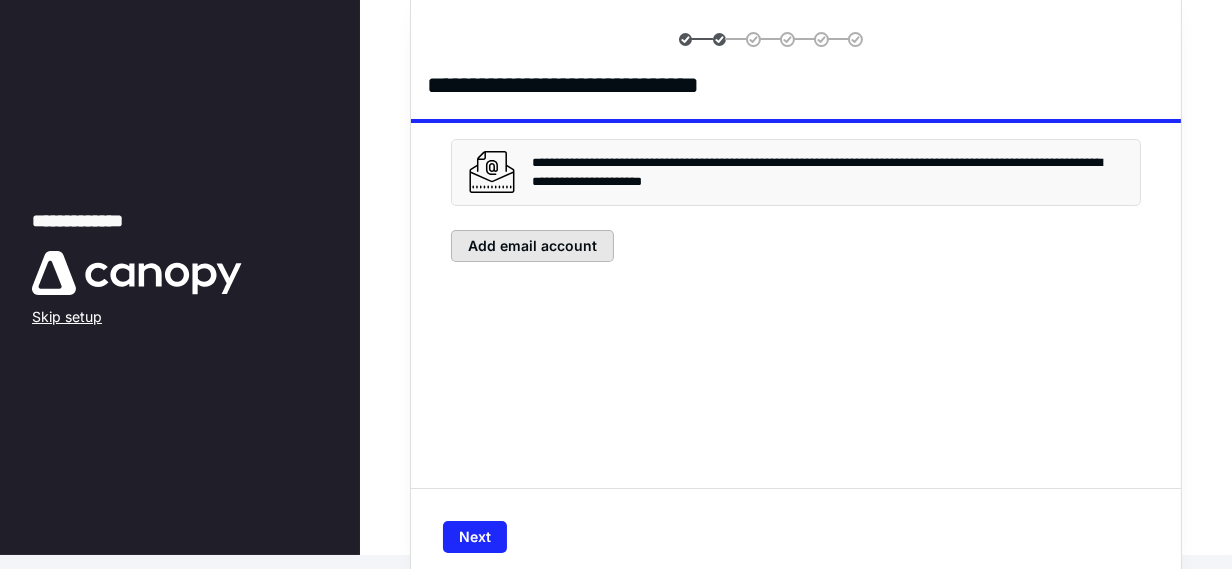 click on "Add email account" at bounding box center [532, 246] 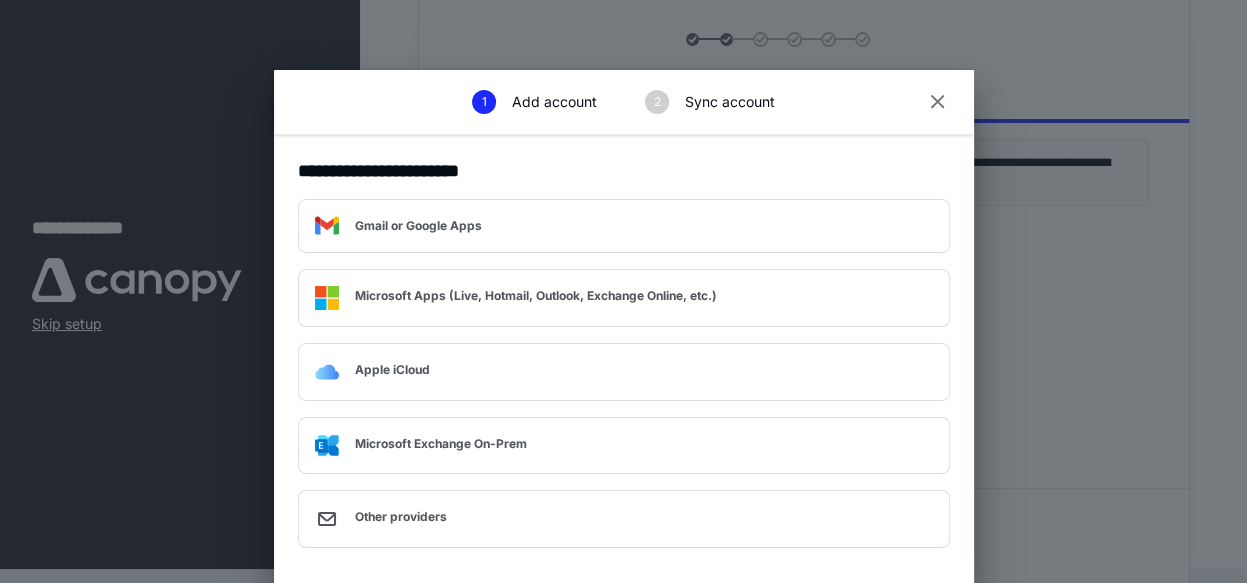 click at bounding box center (938, 102) 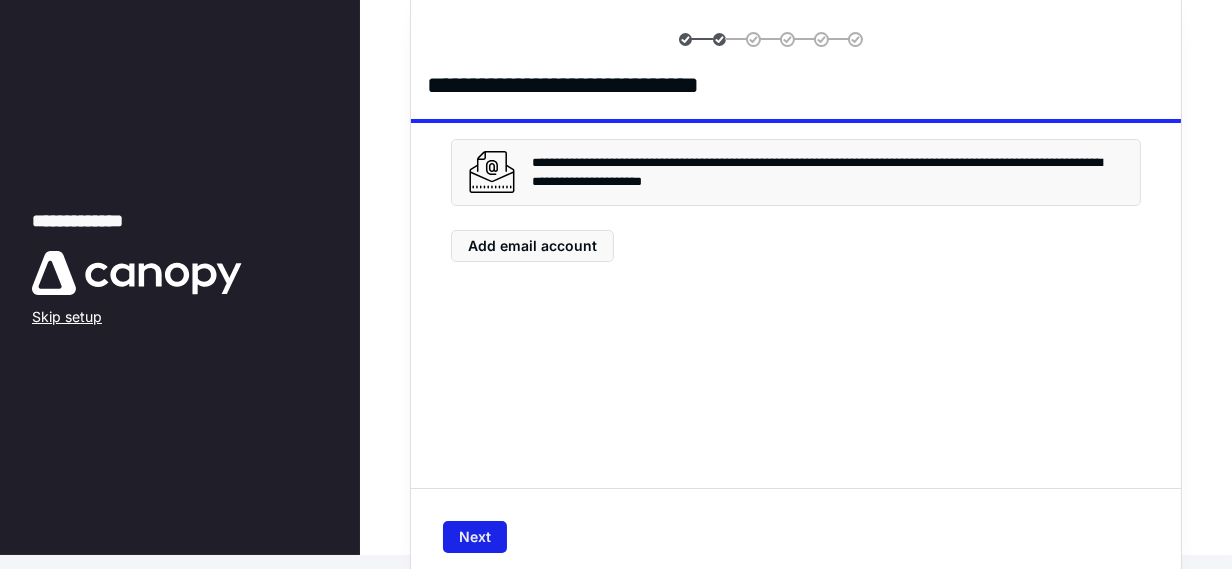 click on "Next" at bounding box center (475, 537) 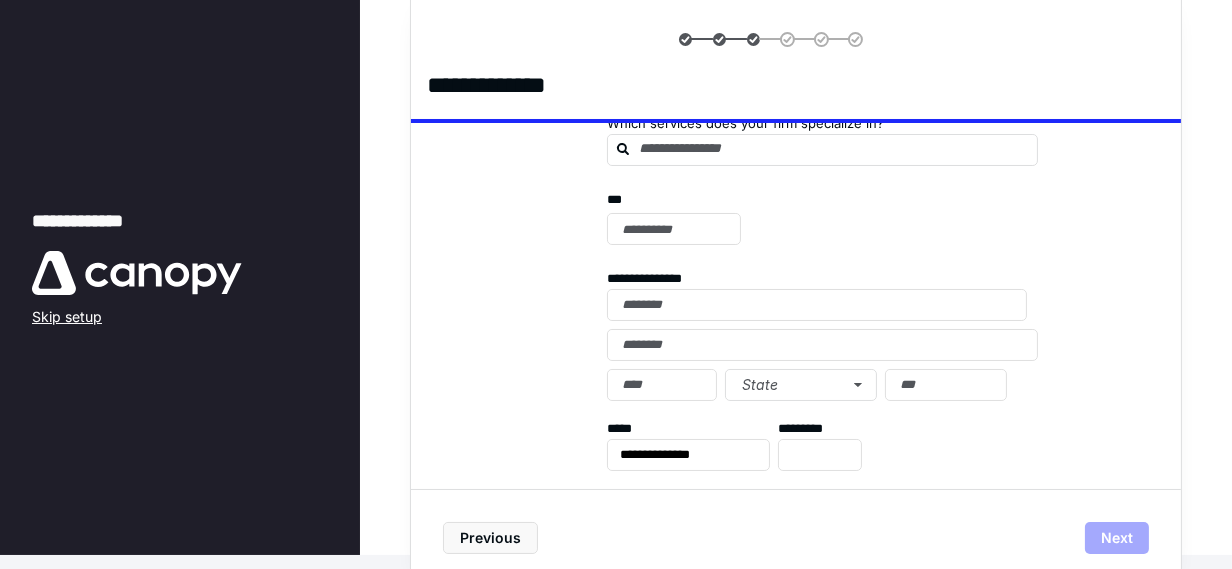scroll, scrollTop: 0, scrollLeft: 0, axis: both 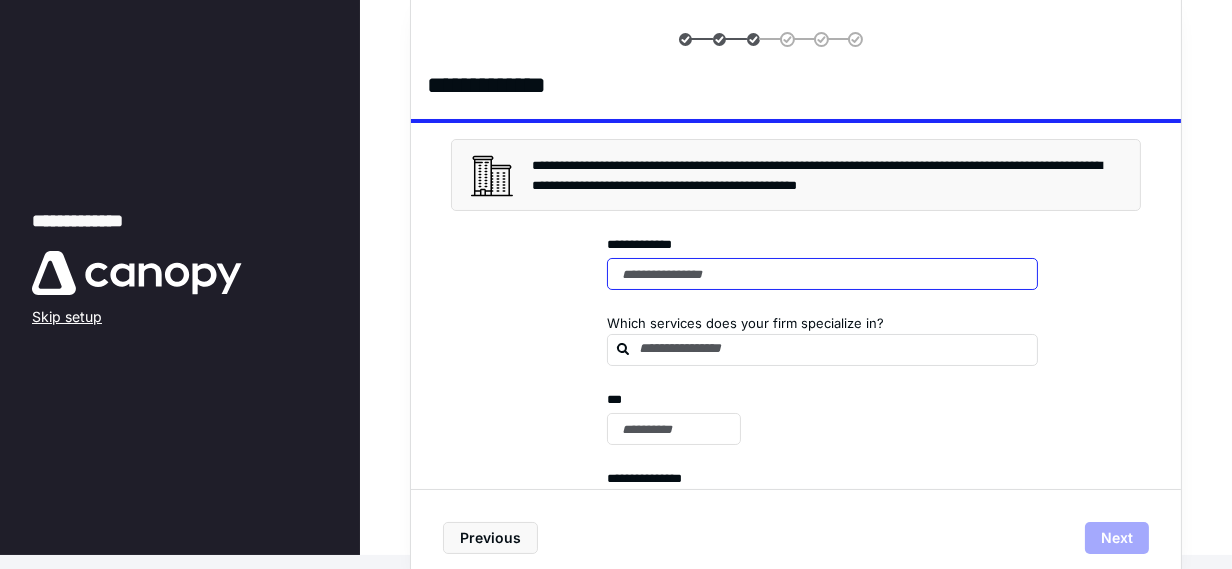 click at bounding box center (822, 274) 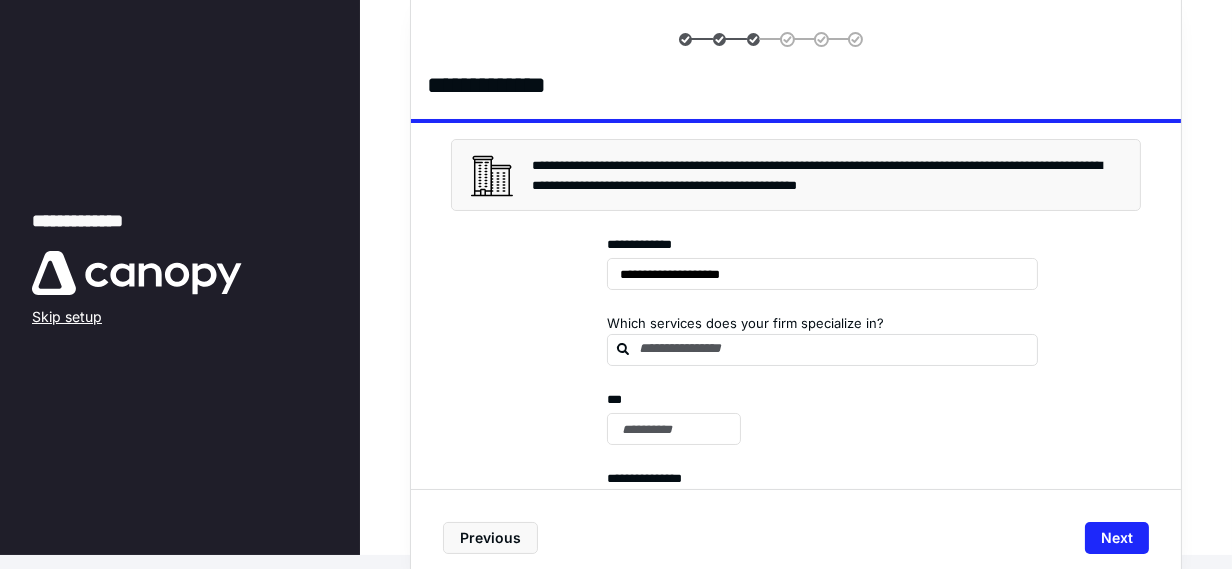 drag, startPoint x: 686, startPoint y: 275, endPoint x: 902, endPoint y: 381, distance: 240.60756 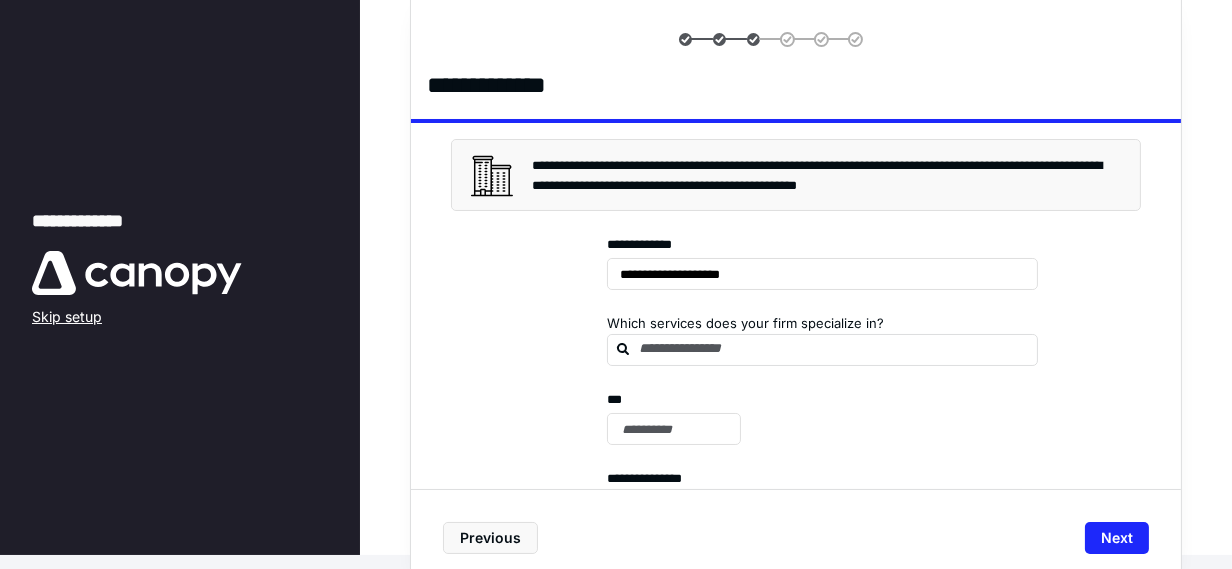 click on "***" at bounding box center [817, 399] 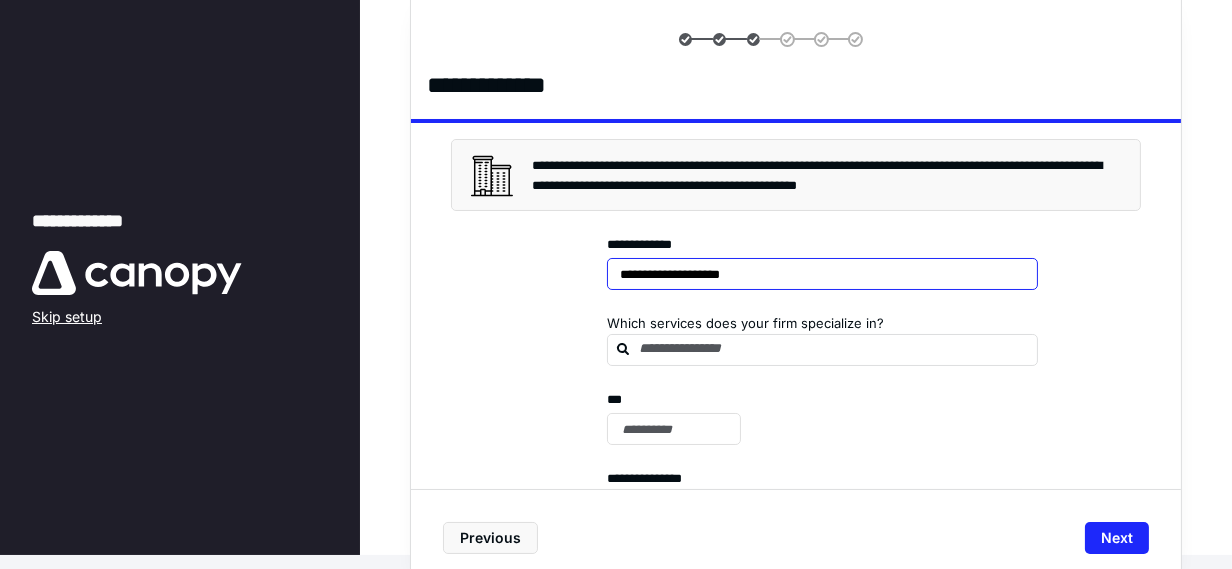 click on "**********" at bounding box center [822, 274] 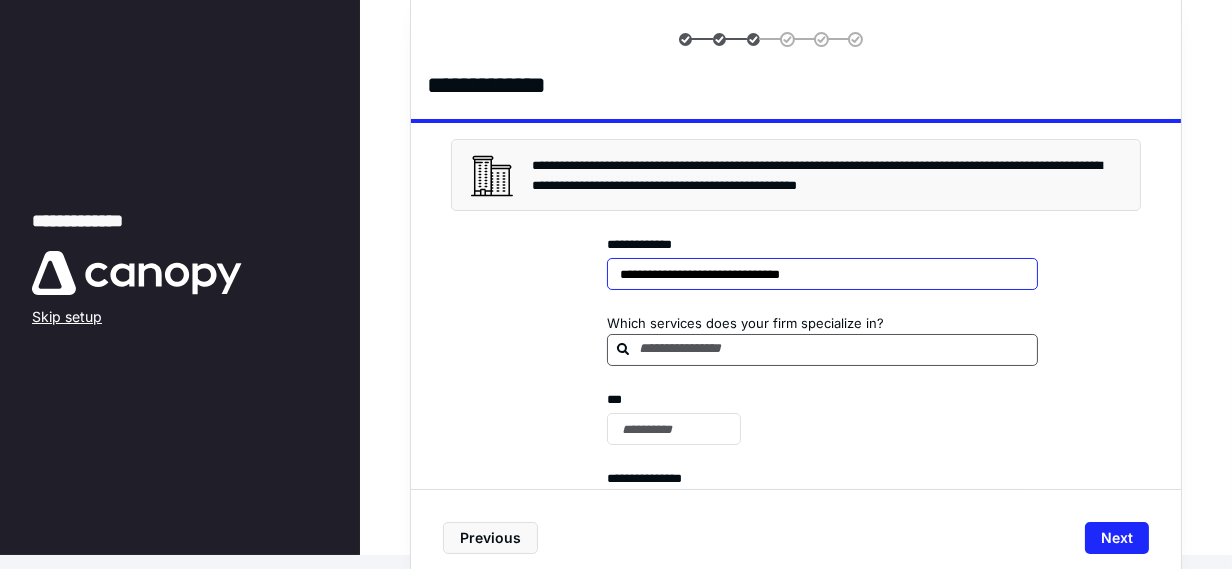 type on "**********" 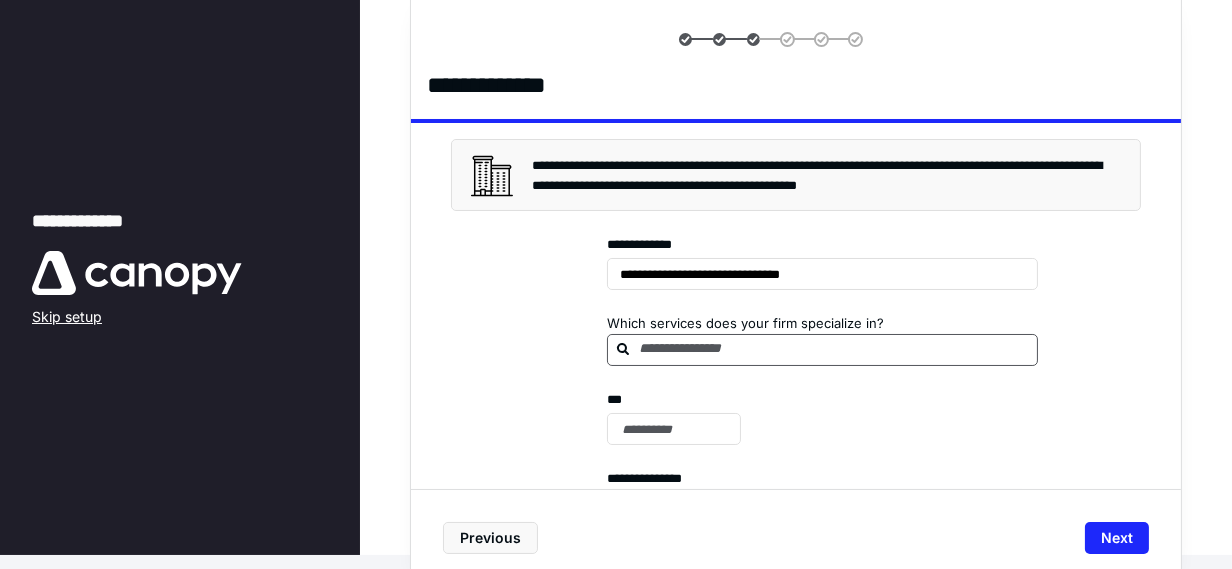 click at bounding box center (834, 349) 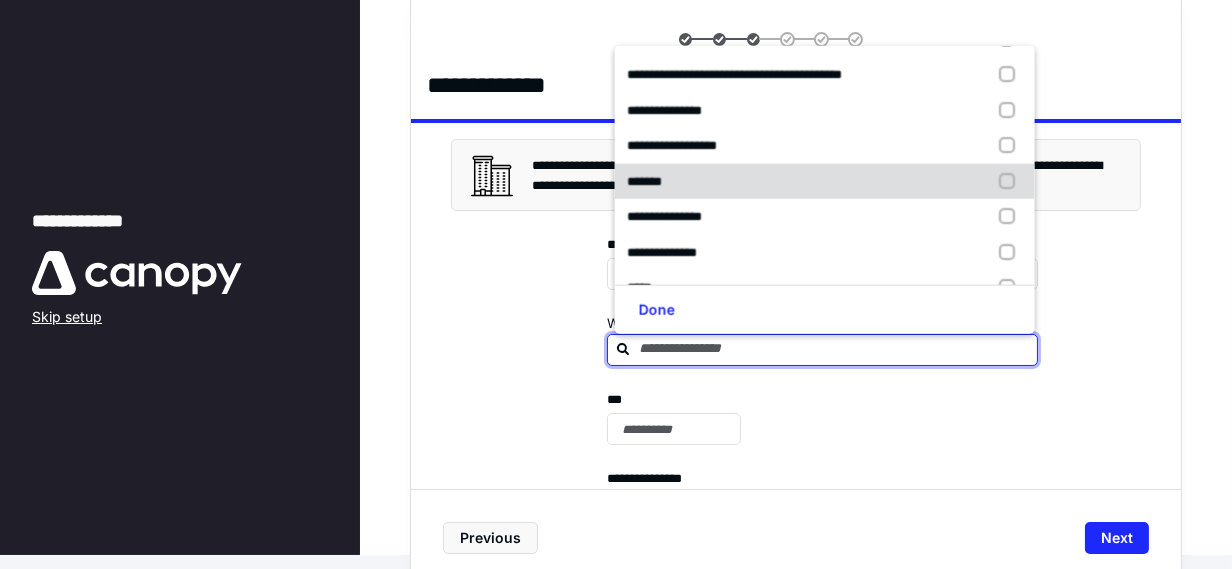scroll, scrollTop: 99, scrollLeft: 0, axis: vertical 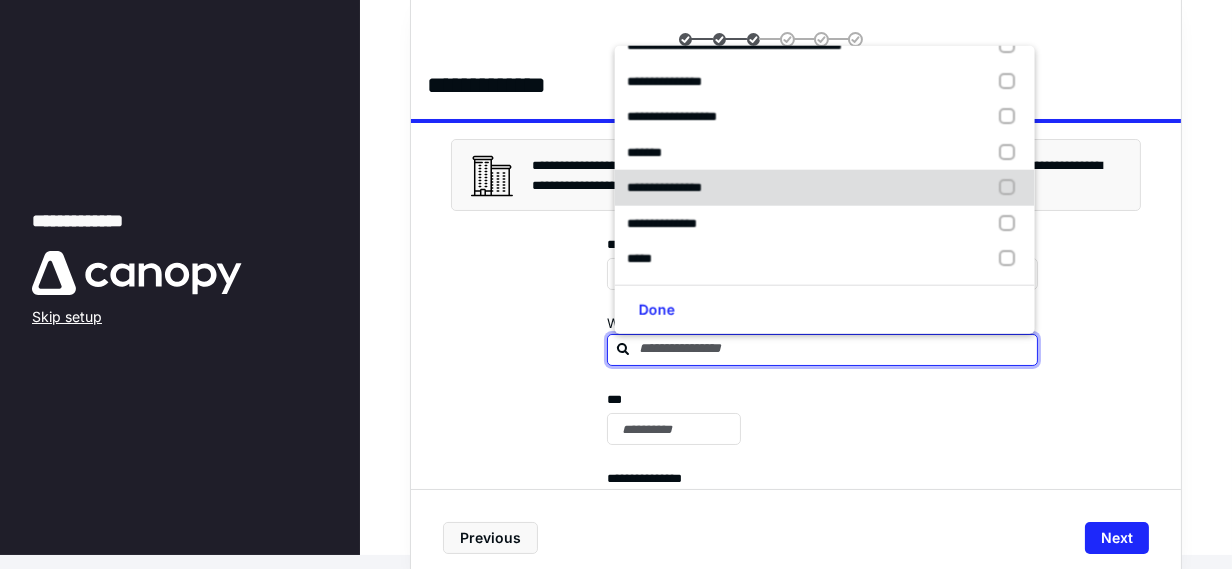 click at bounding box center [1010, 188] 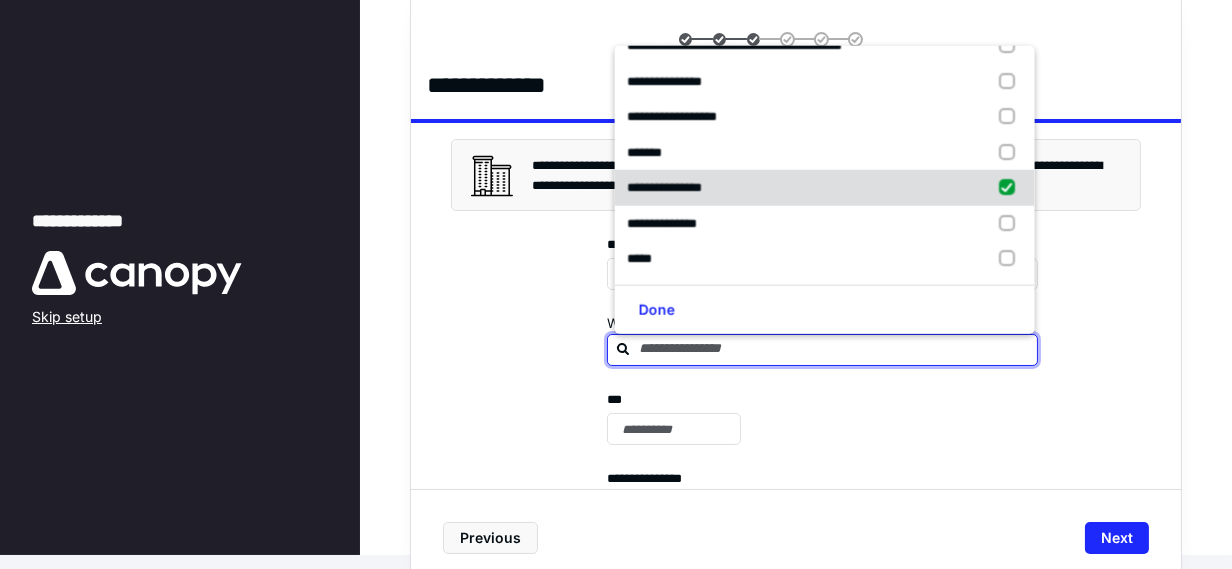 checkbox on "true" 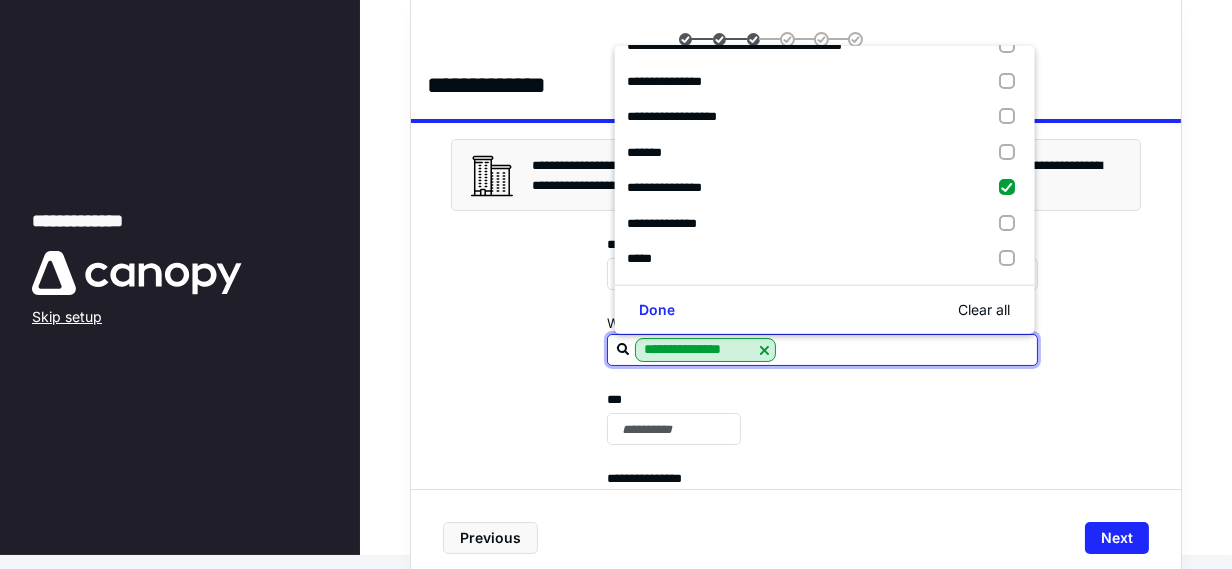 click on "**********" at bounding box center [796, 594] 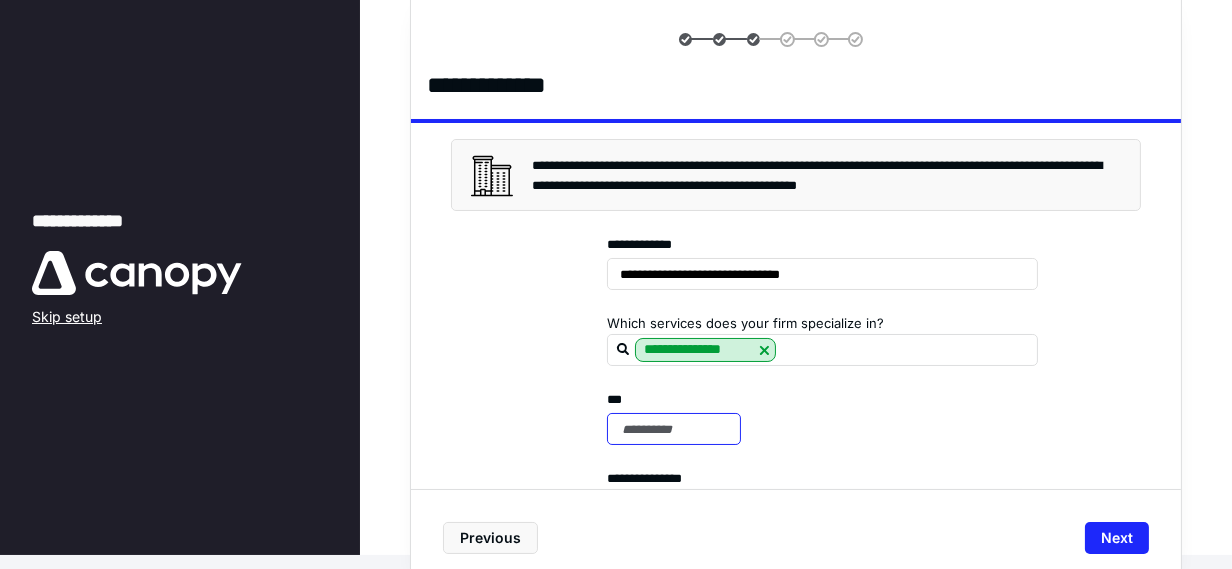 click at bounding box center (674, 429) 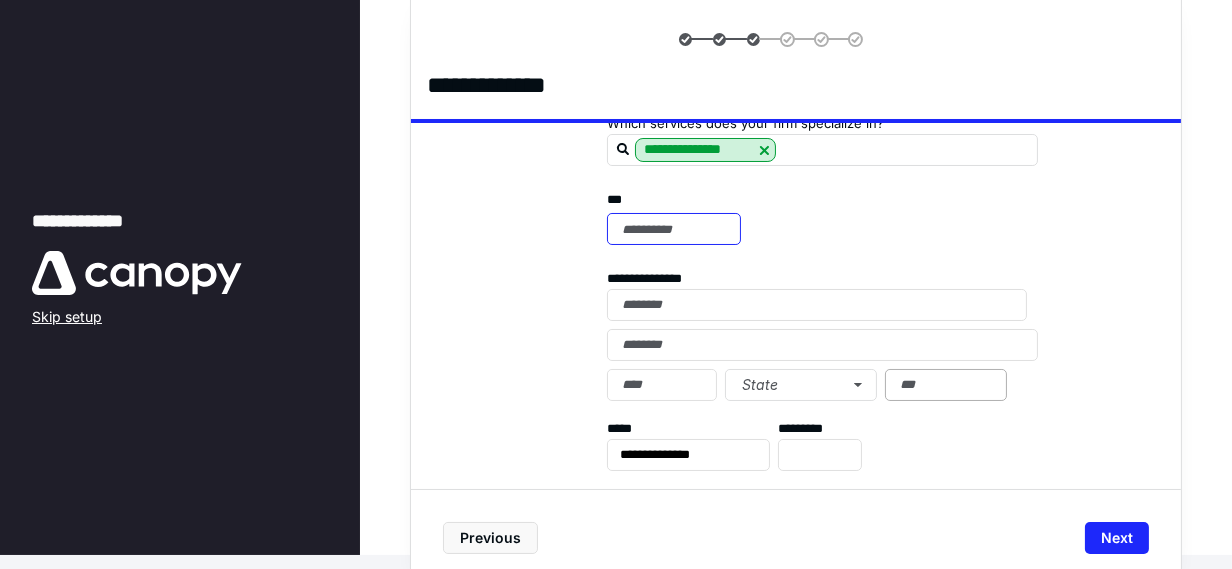 scroll, scrollTop: 300, scrollLeft: 0, axis: vertical 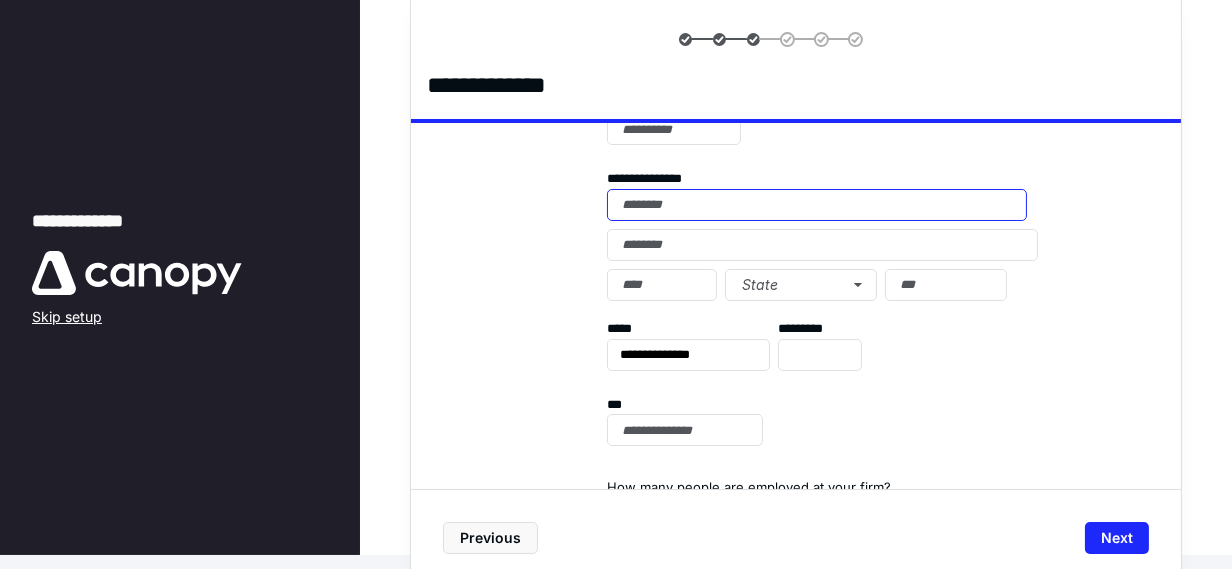 click at bounding box center [817, 205] 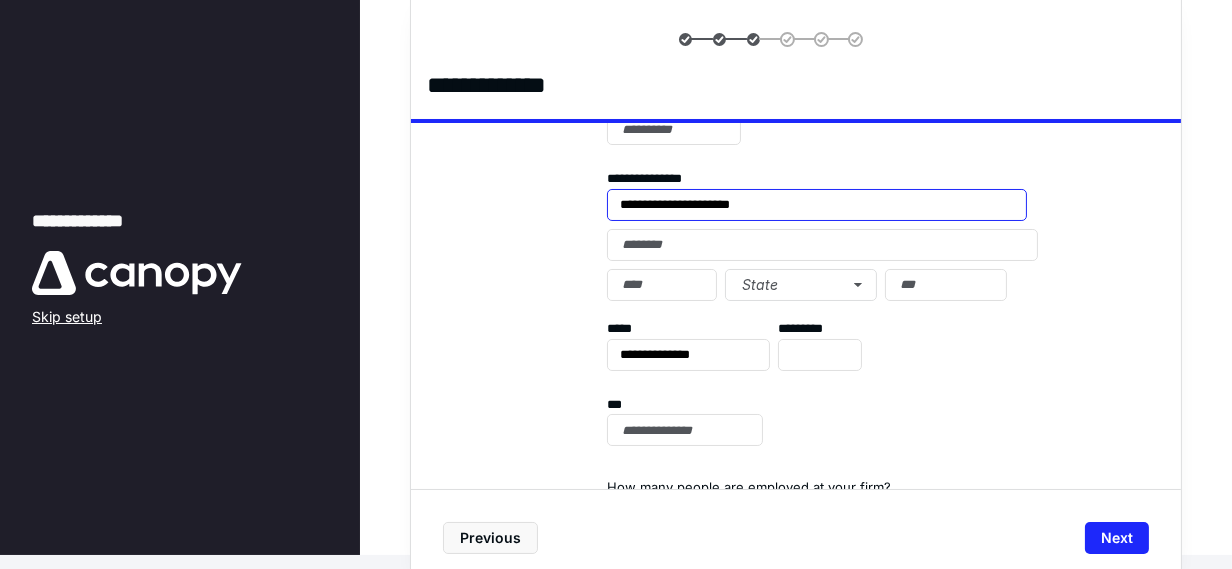 type on "**********" 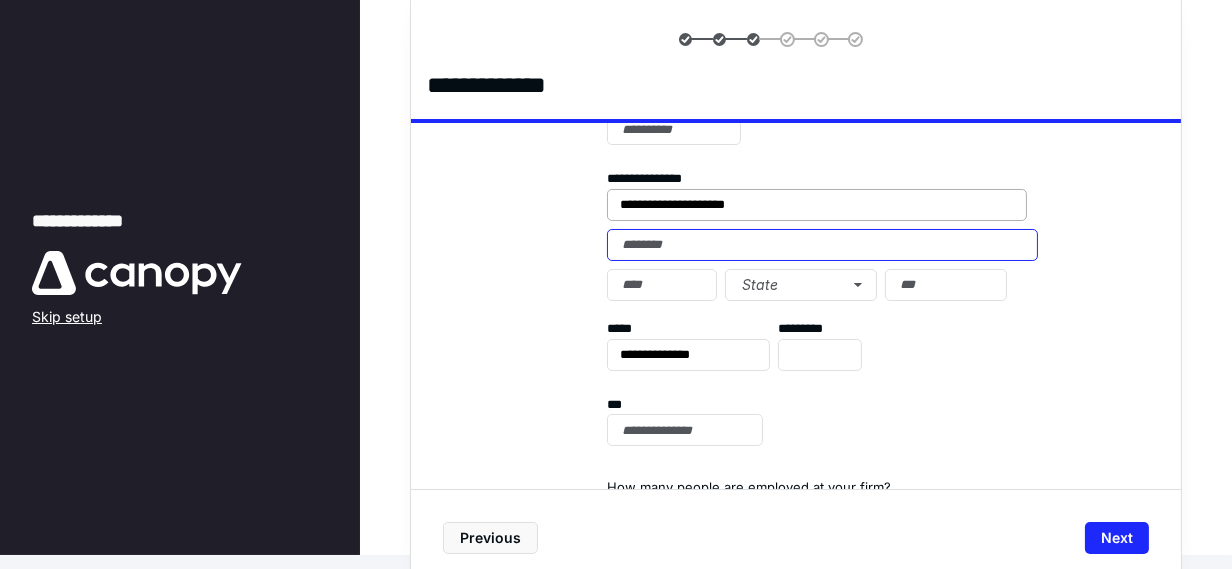 type on "*********" 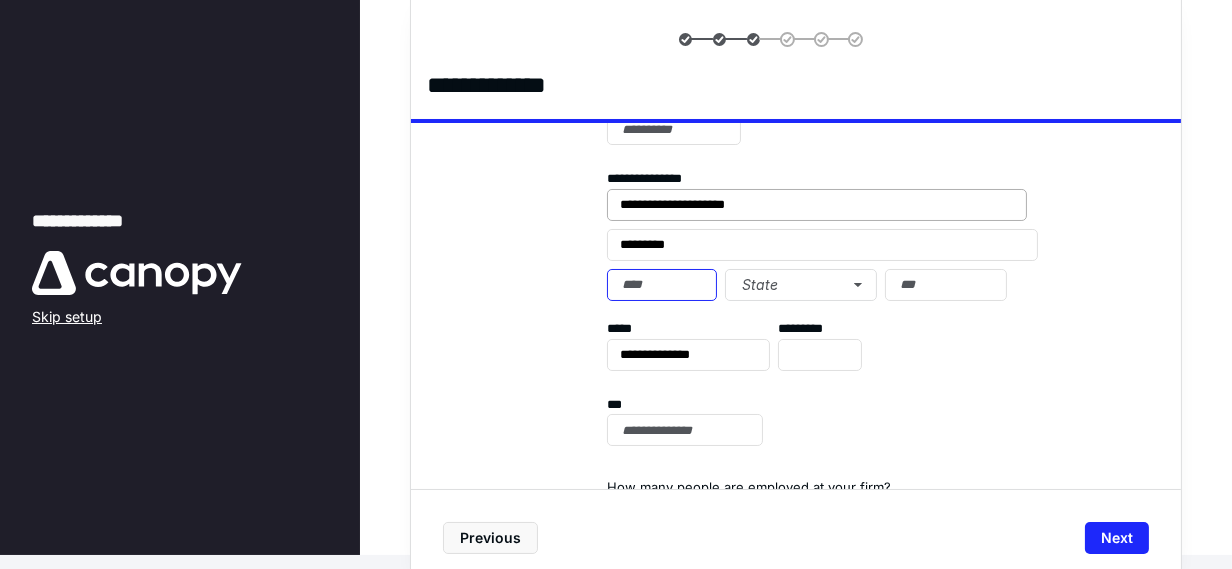 type on "**********" 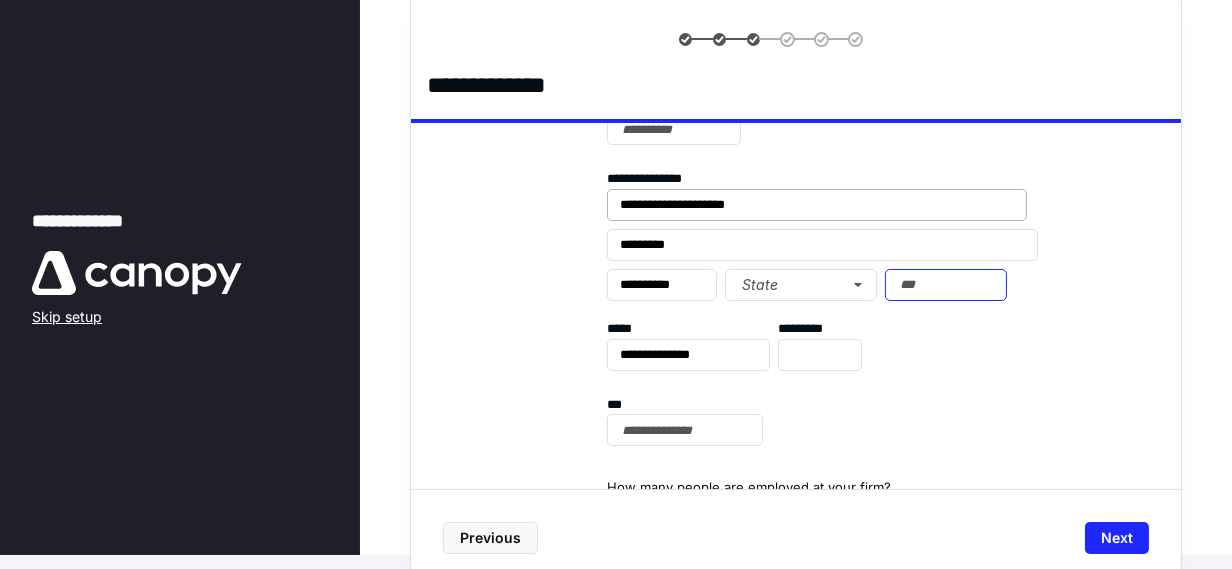 type on "*****" 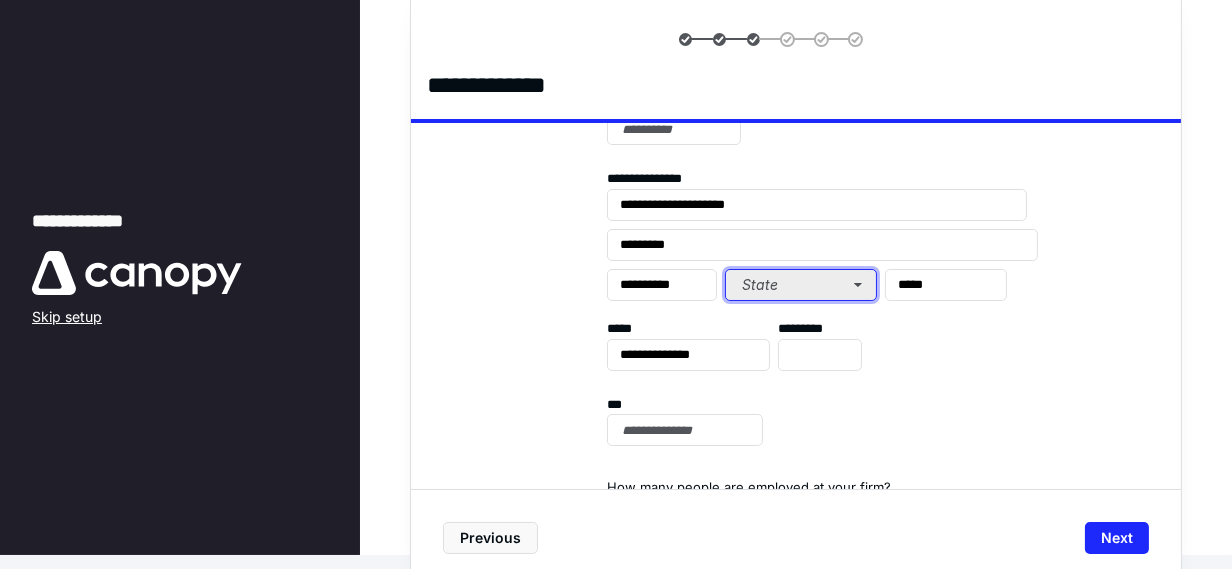 click on "State" at bounding box center (801, 285) 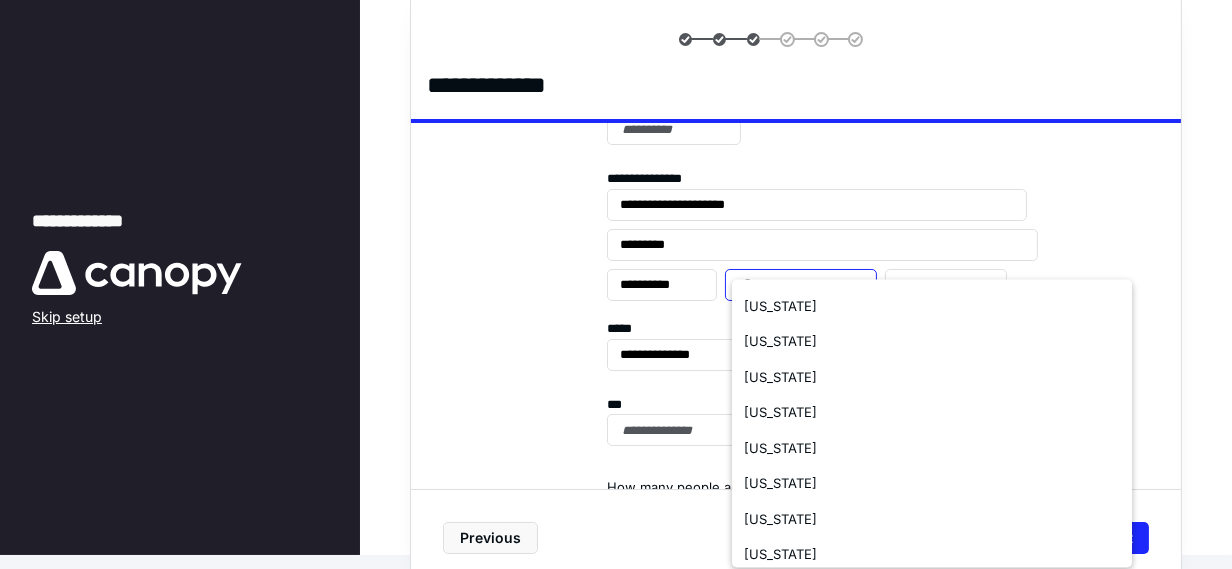 scroll, scrollTop: 1300, scrollLeft: 0, axis: vertical 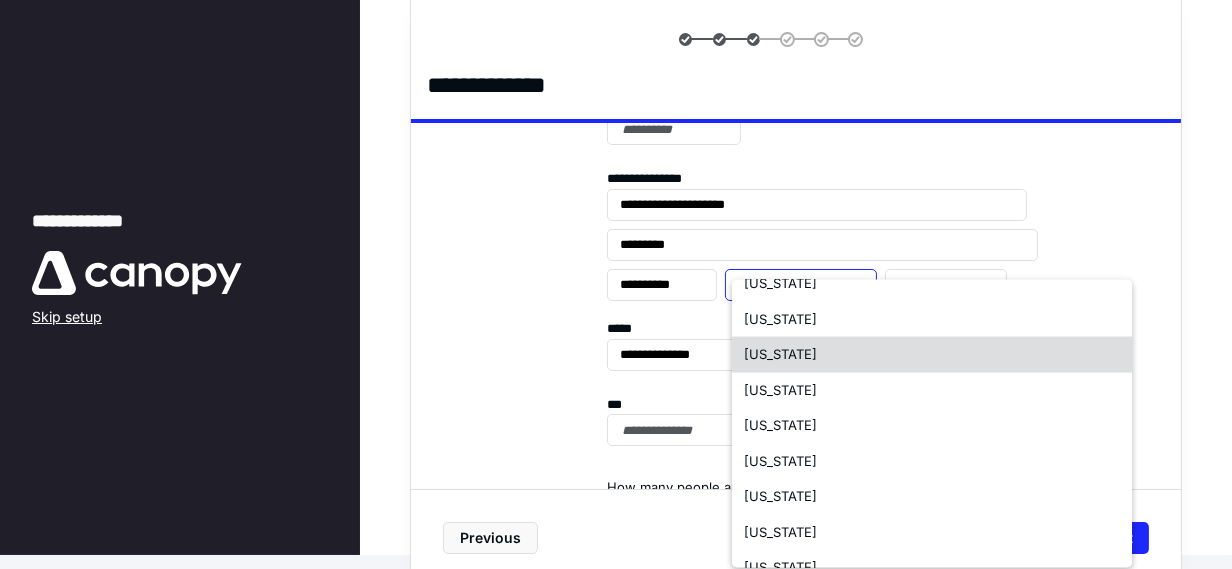click on "Pennsylvania" at bounding box center (780, 355) 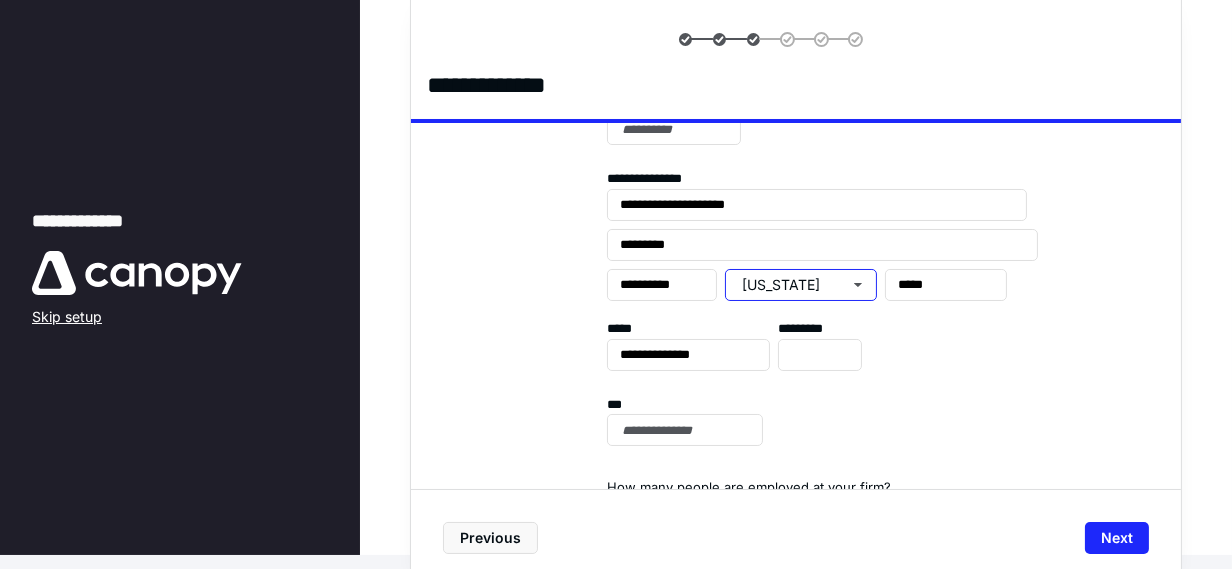 scroll, scrollTop: 0, scrollLeft: 0, axis: both 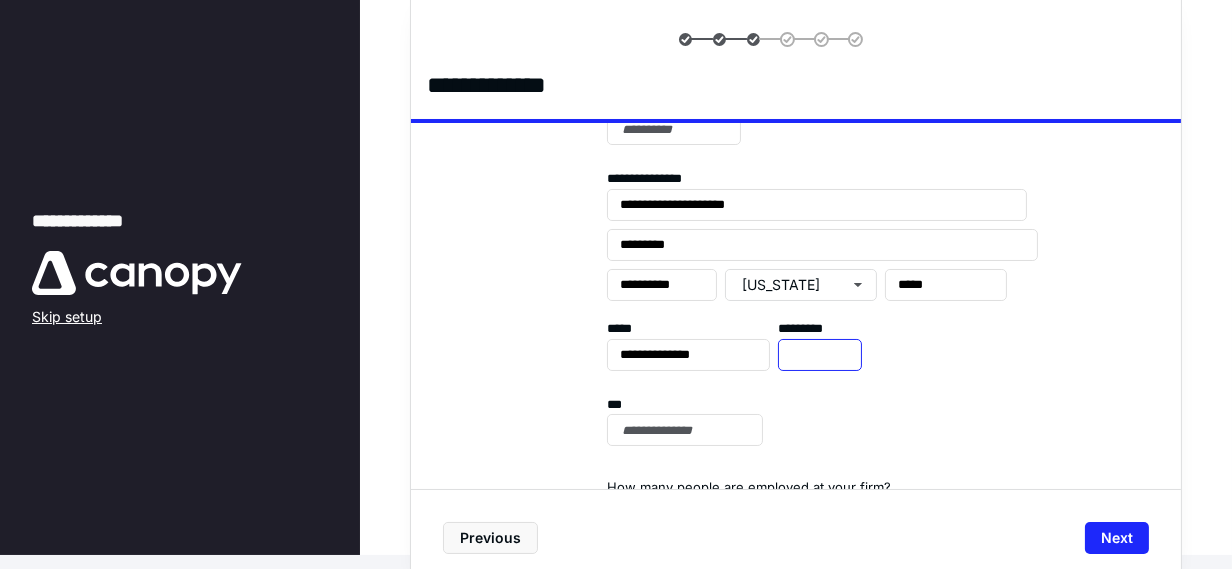 click at bounding box center (820, 355) 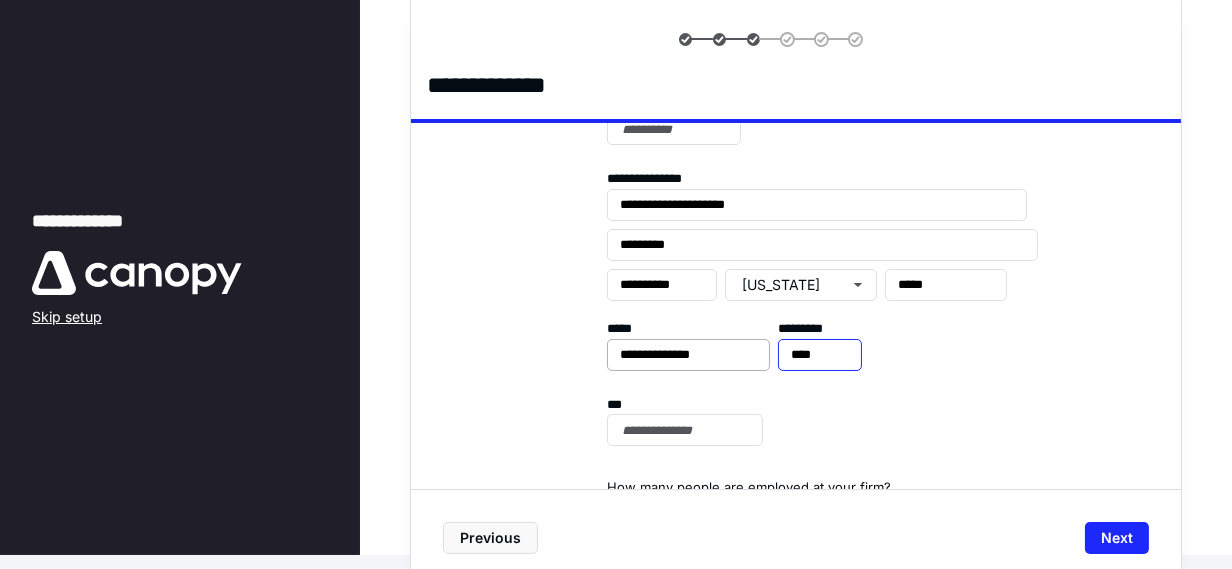 type on "****" 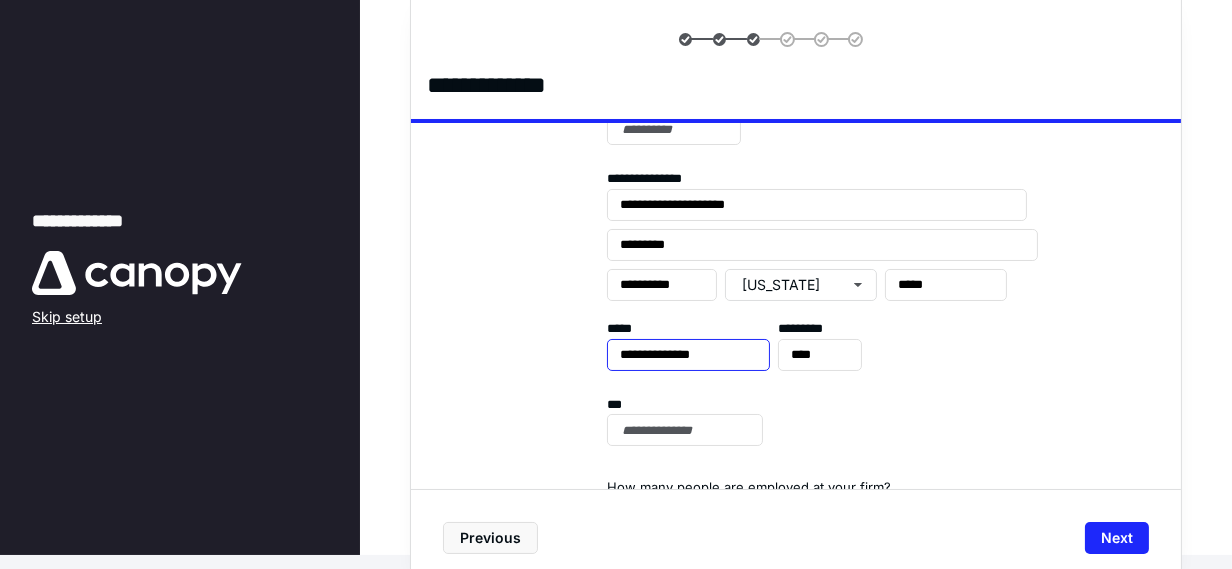 click on "**********" at bounding box center (688, 355) 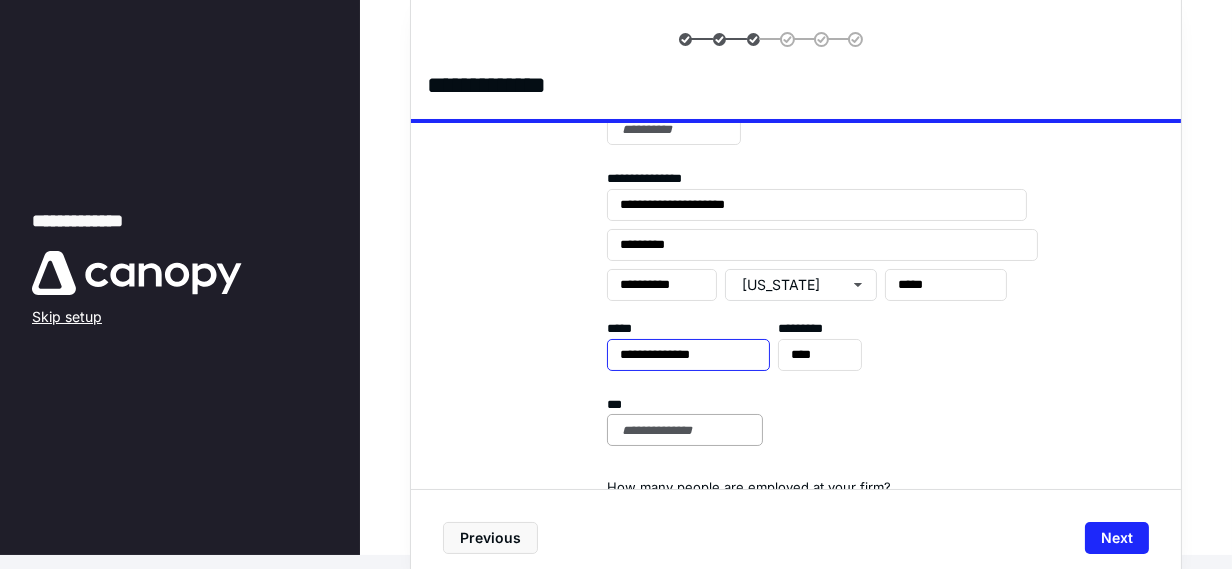 type on "**********" 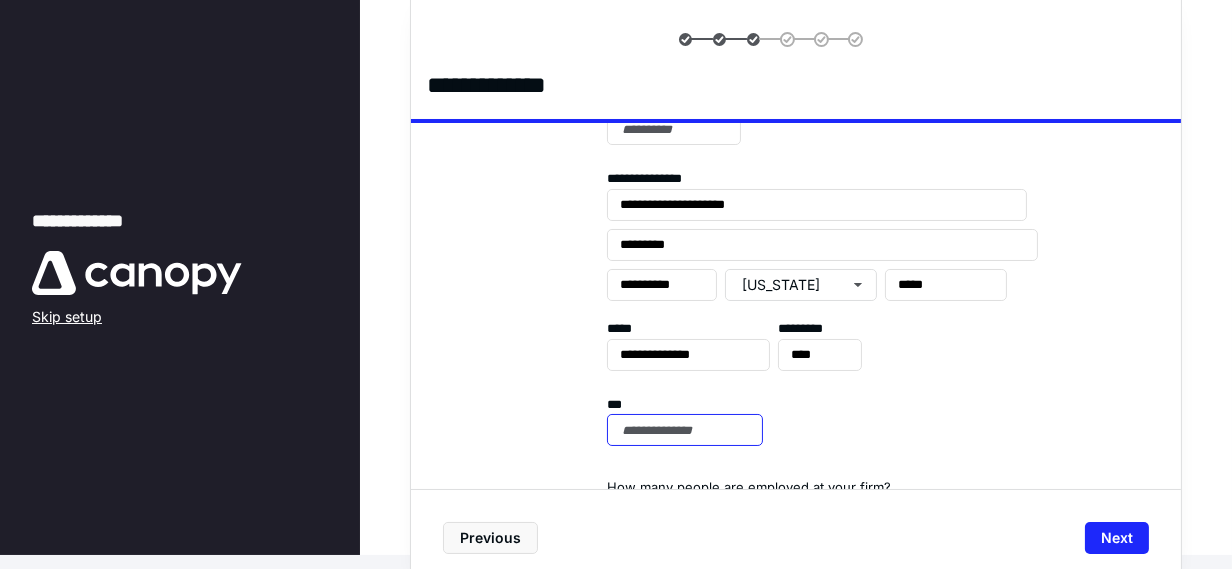 click at bounding box center (685, 430) 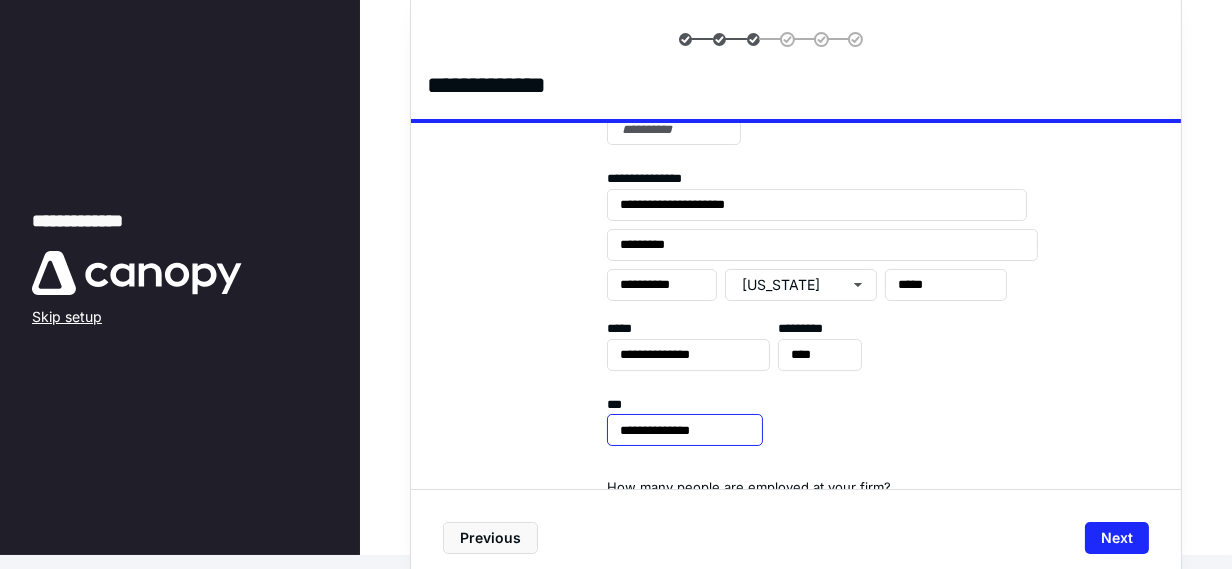 type on "**********" 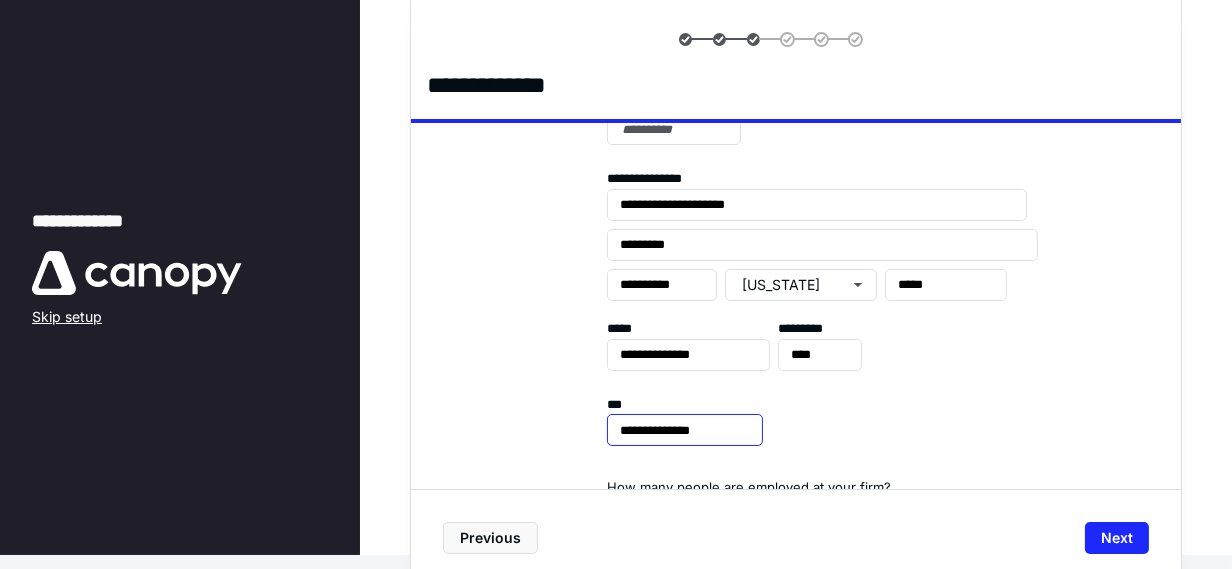 click on "**********" at bounding box center (685, 430) 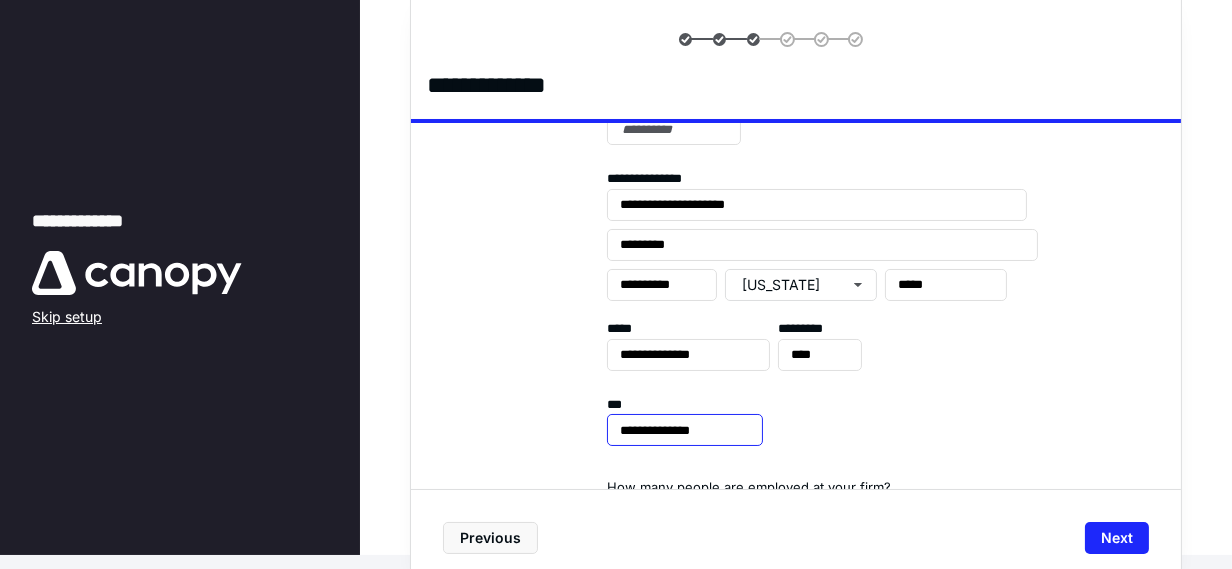 drag, startPoint x: 751, startPoint y: 428, endPoint x: 340, endPoint y: 426, distance: 411.00485 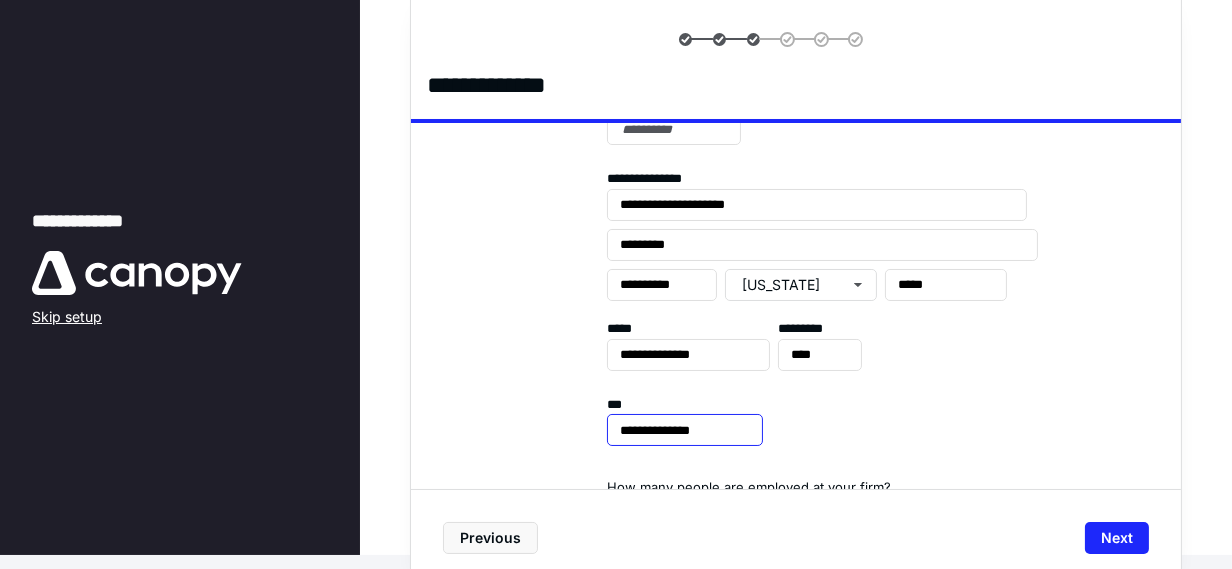 click on "**********" at bounding box center [616, 270] 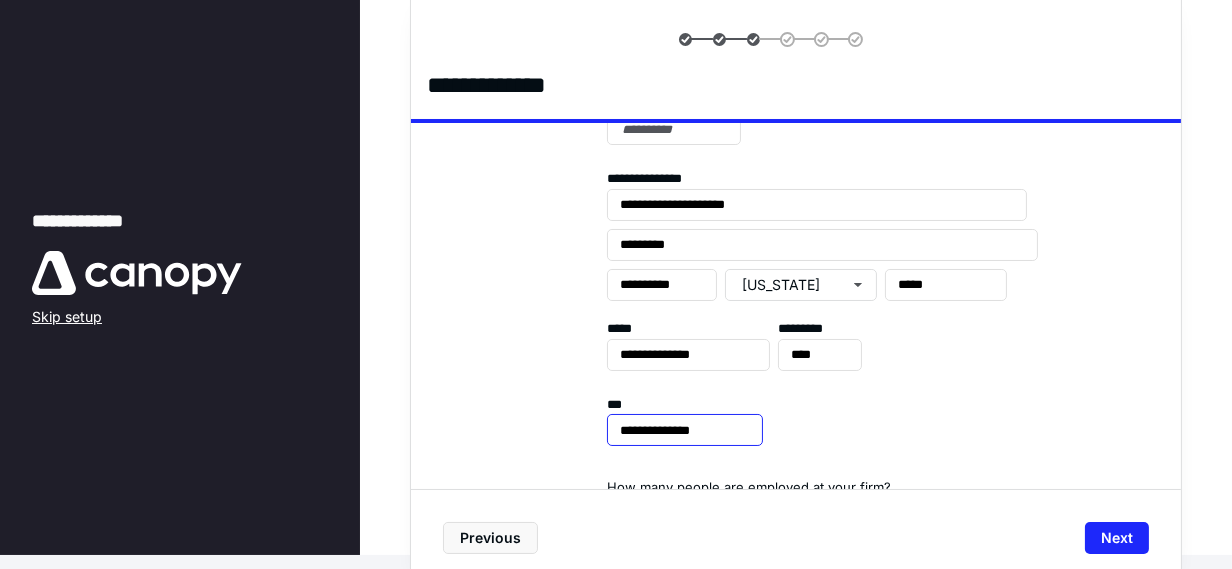 type 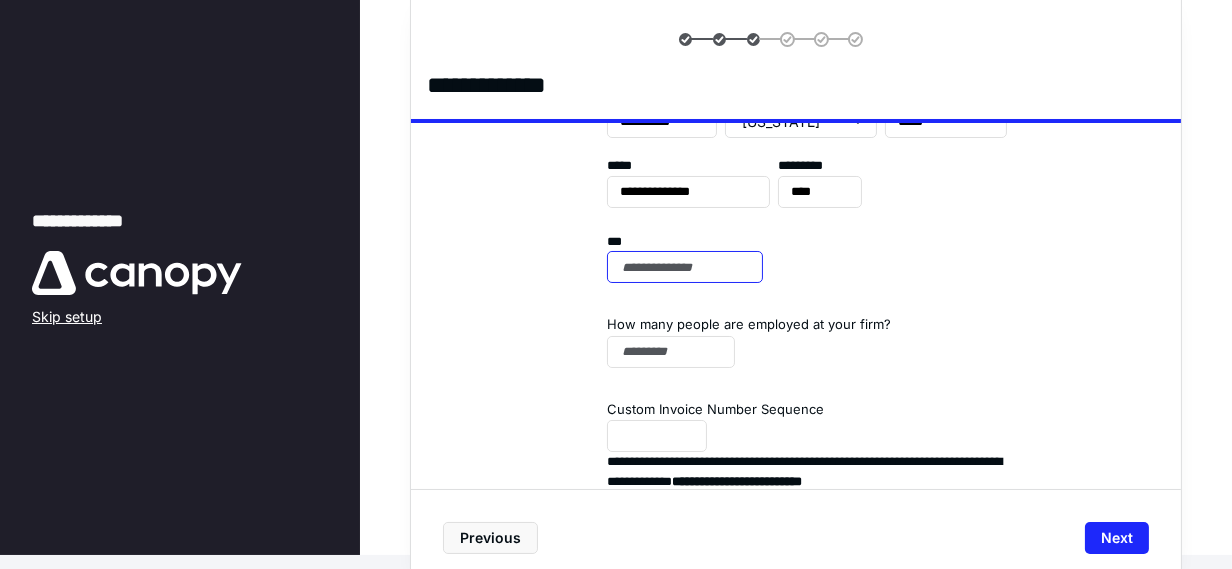 scroll, scrollTop: 495, scrollLeft: 0, axis: vertical 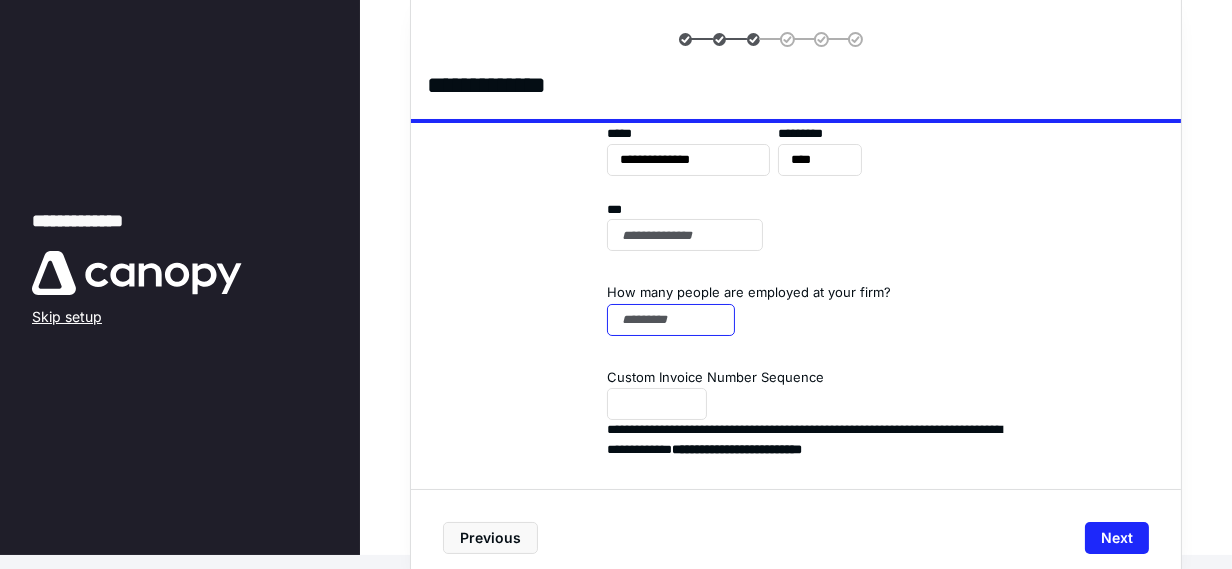 click at bounding box center [671, 320] 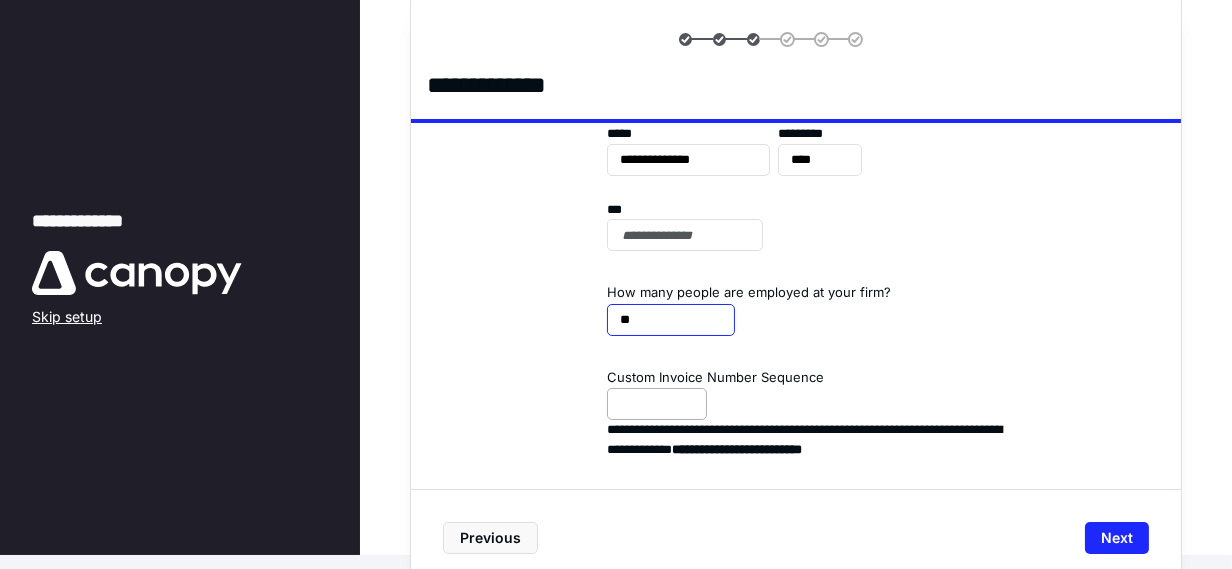 type on "**" 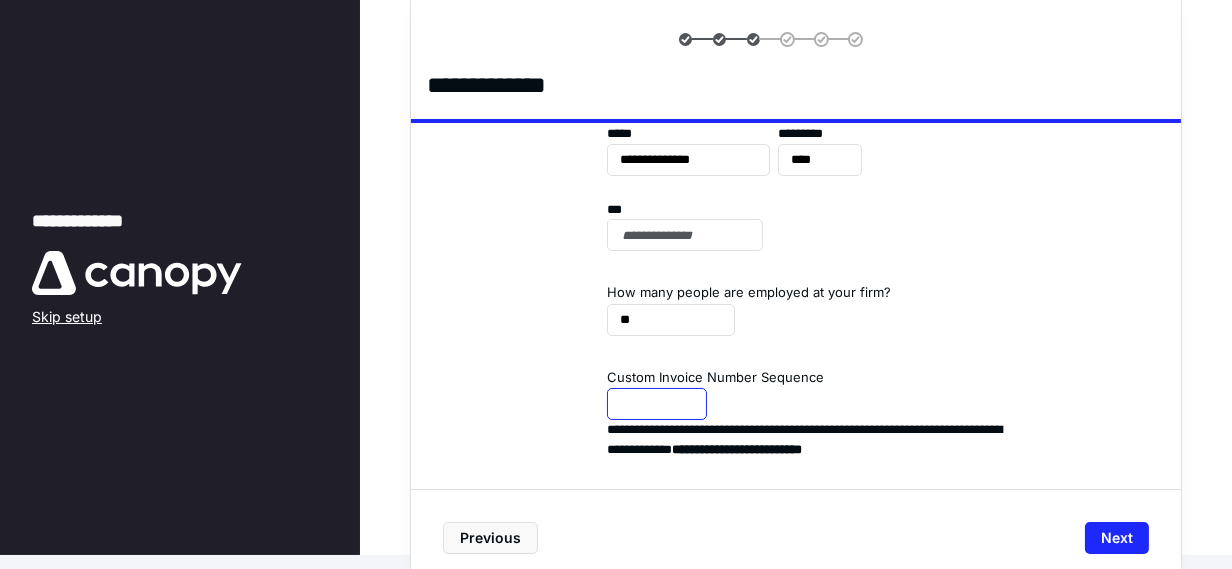 click at bounding box center (657, 404) 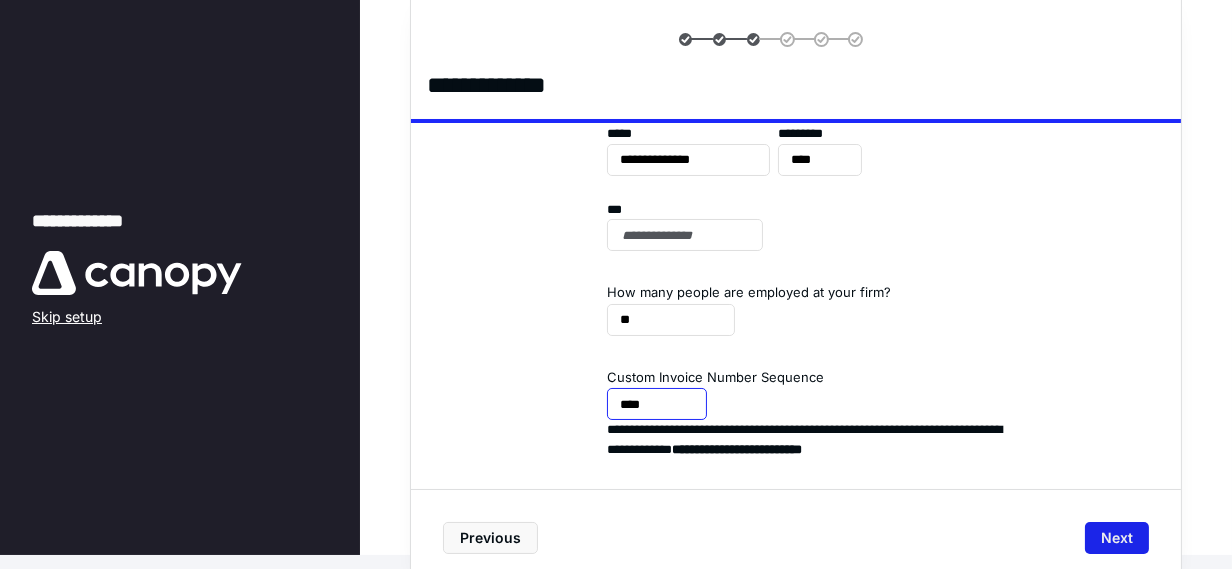 type on "****" 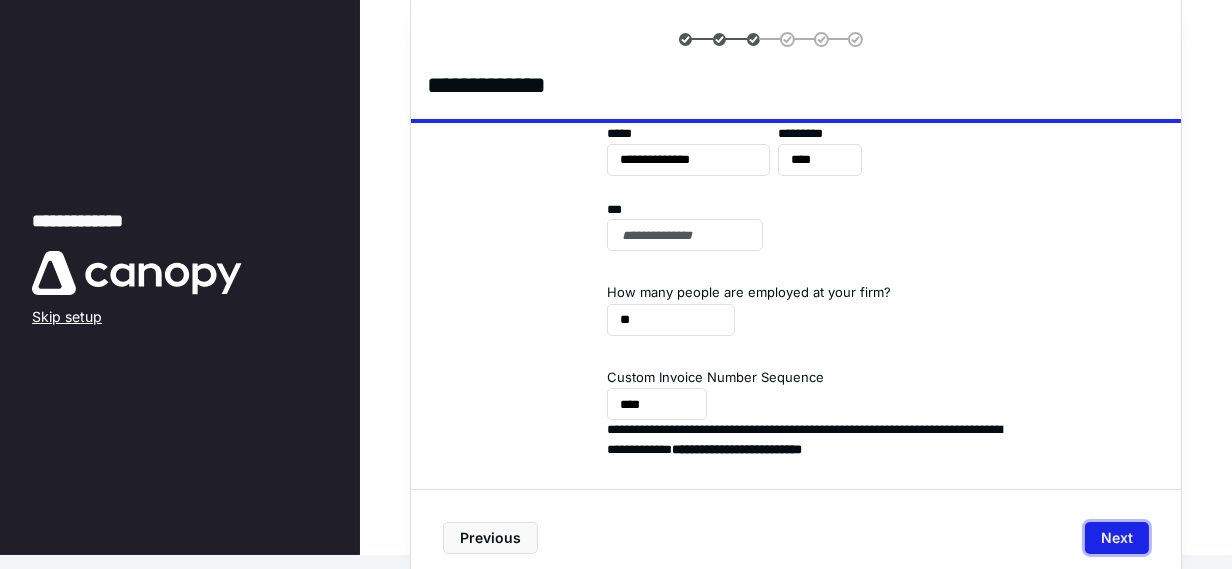 click on "Next" at bounding box center [1117, 538] 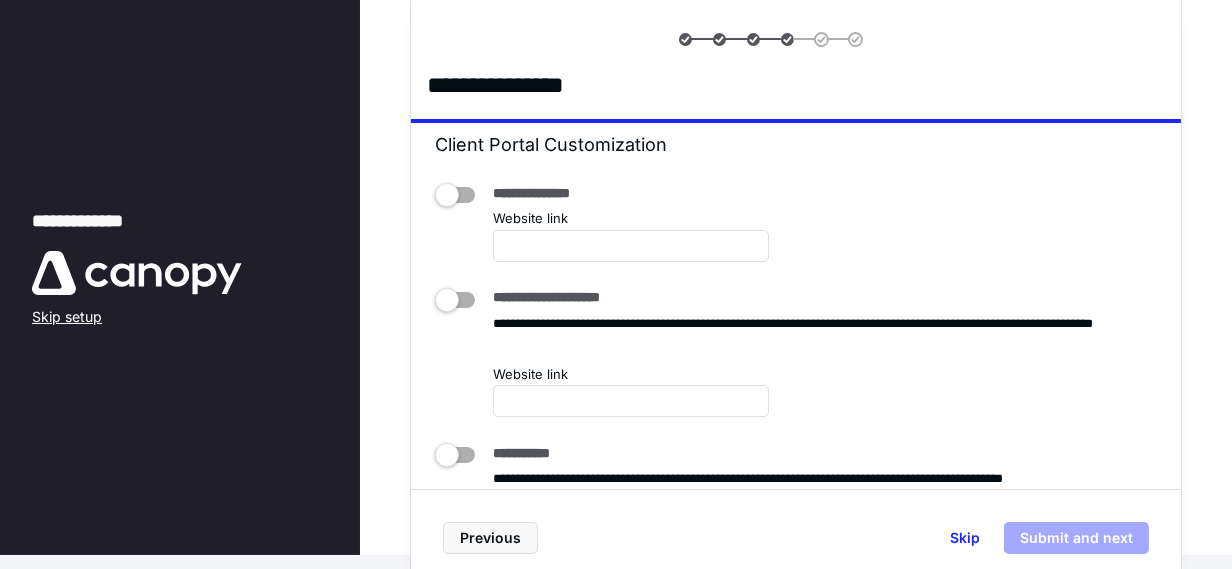 scroll, scrollTop: 400, scrollLeft: 0, axis: vertical 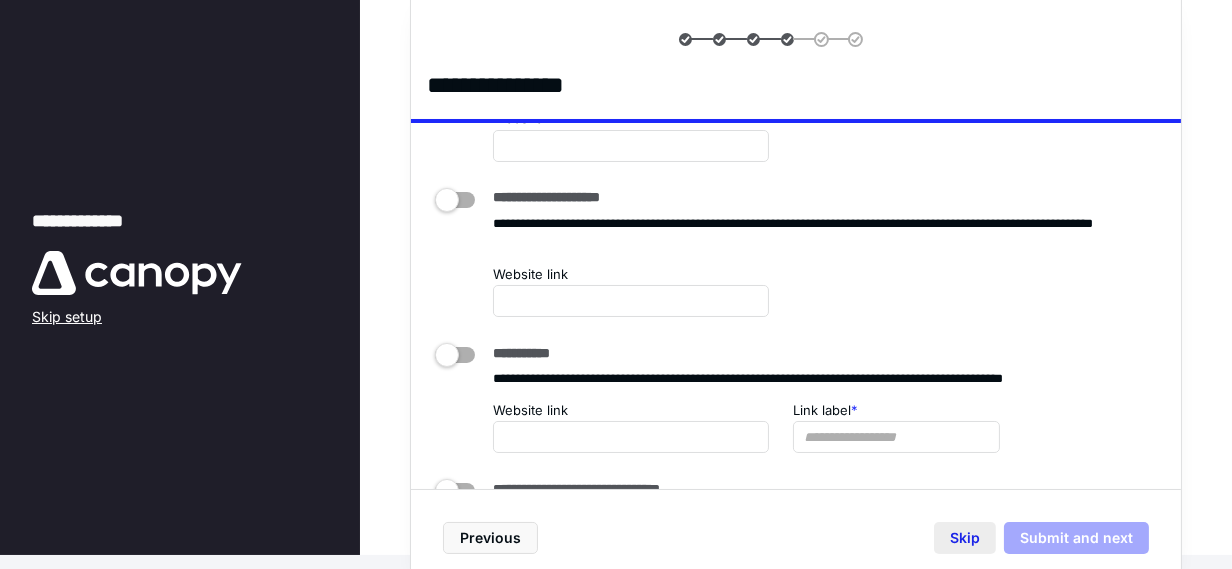 click on "Skip" at bounding box center (965, 538) 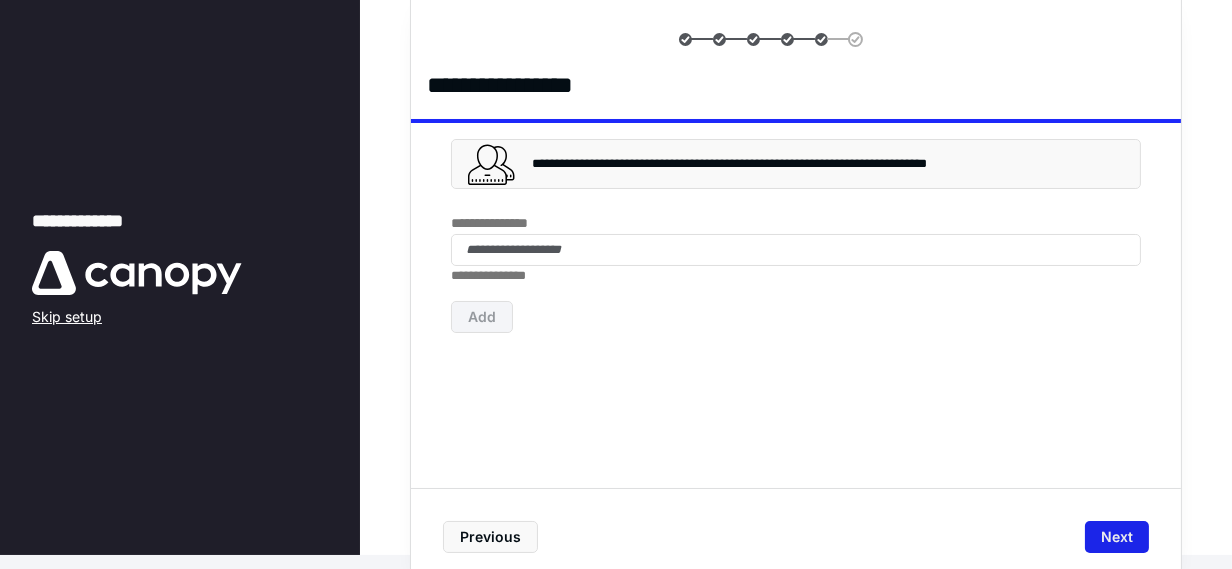 click on "Next" at bounding box center (1117, 537) 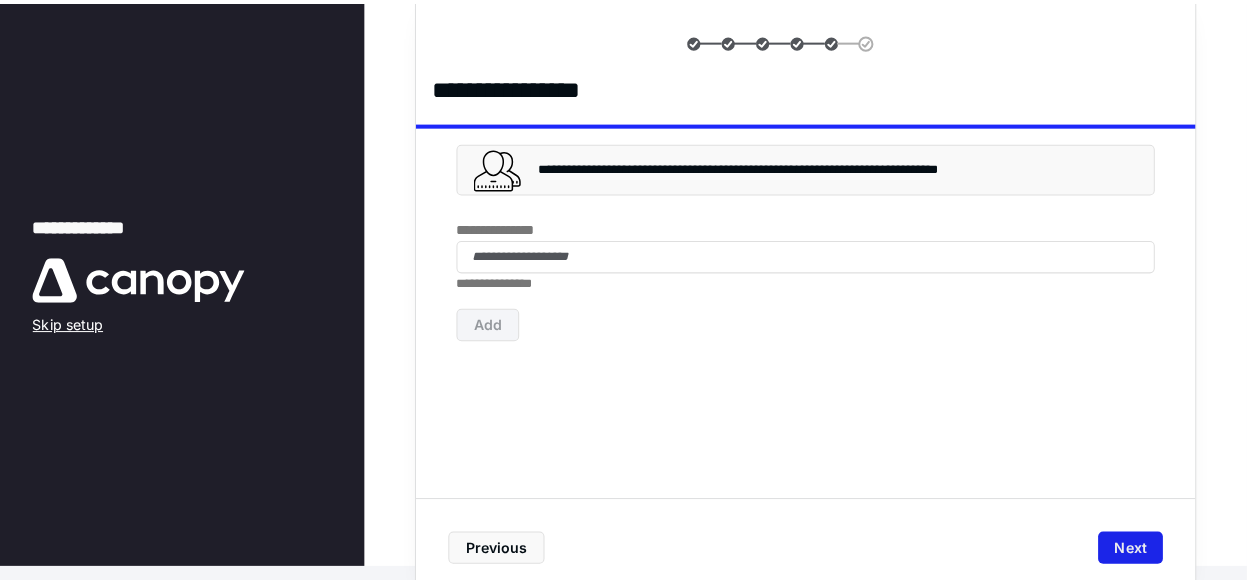 scroll, scrollTop: 0, scrollLeft: 0, axis: both 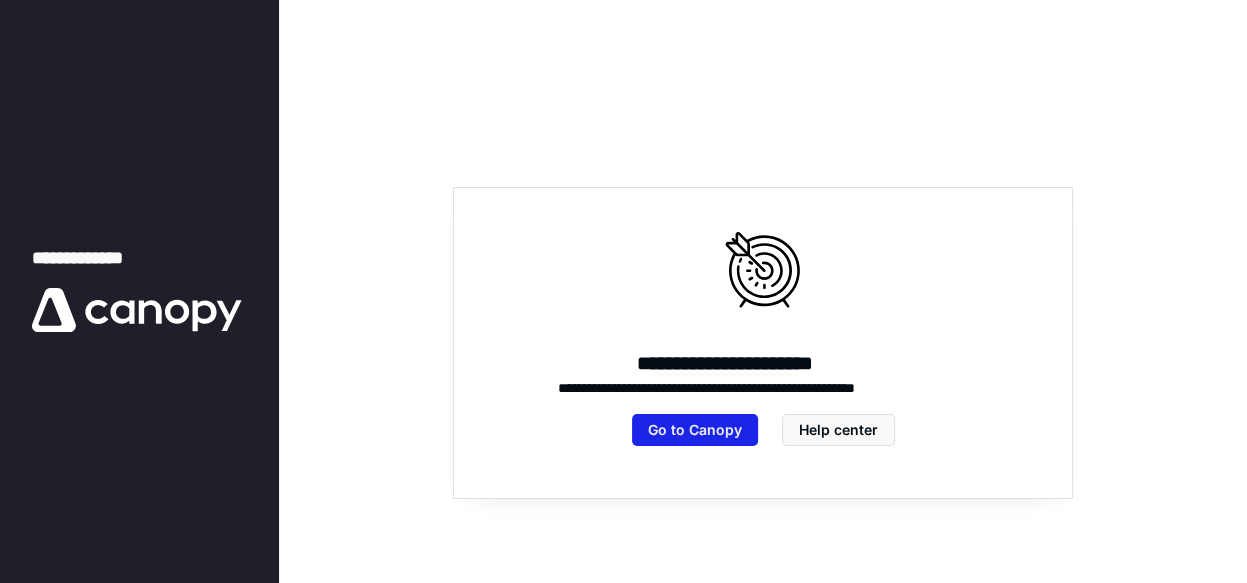 click on "Go to Canopy" at bounding box center (695, 430) 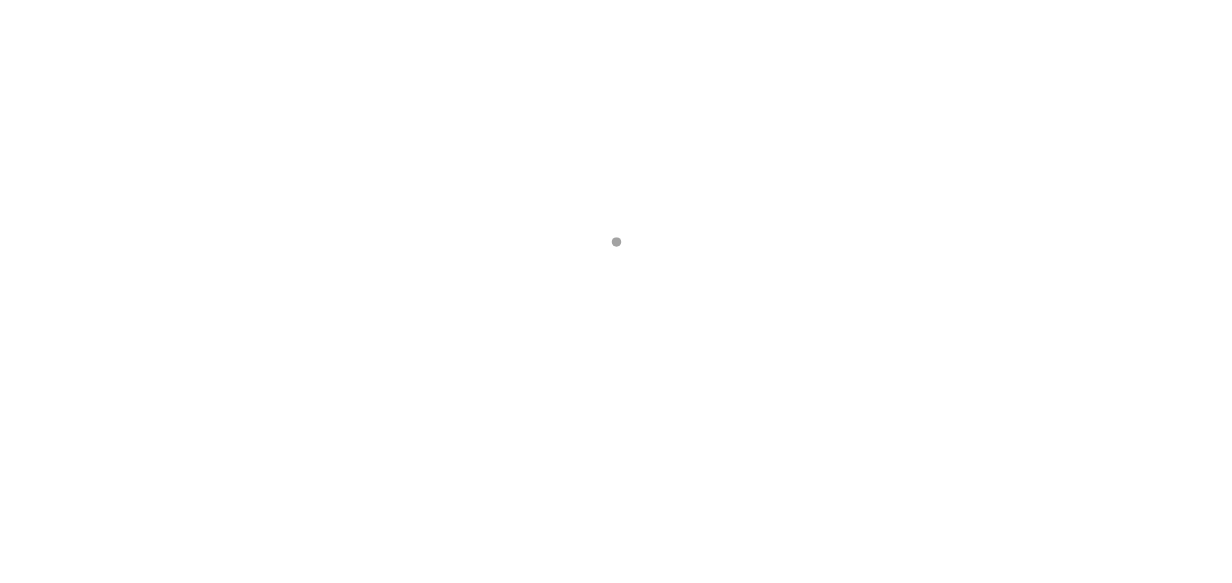 scroll, scrollTop: 0, scrollLeft: 0, axis: both 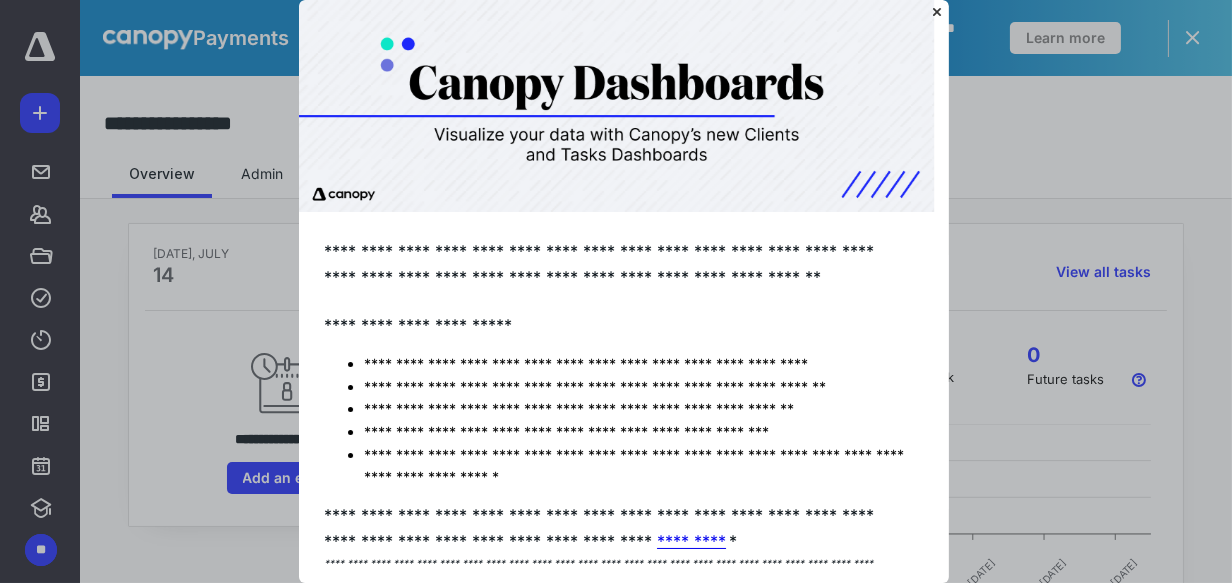 click 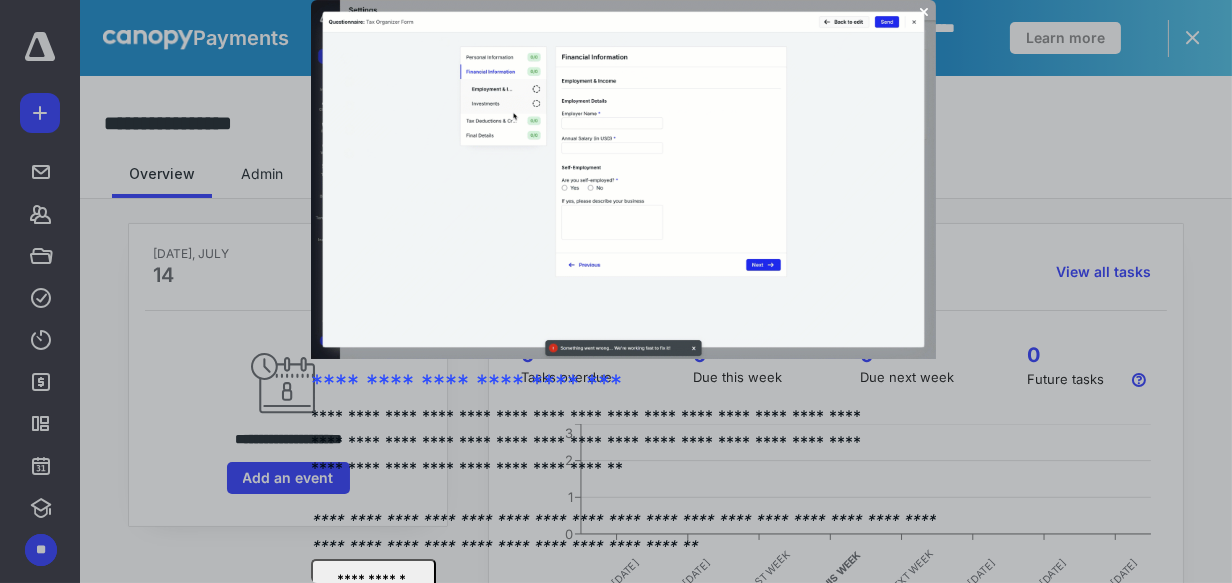 drag, startPoint x: 906, startPoint y: 11, endPoint x: 1198, endPoint y: 54, distance: 295.1491 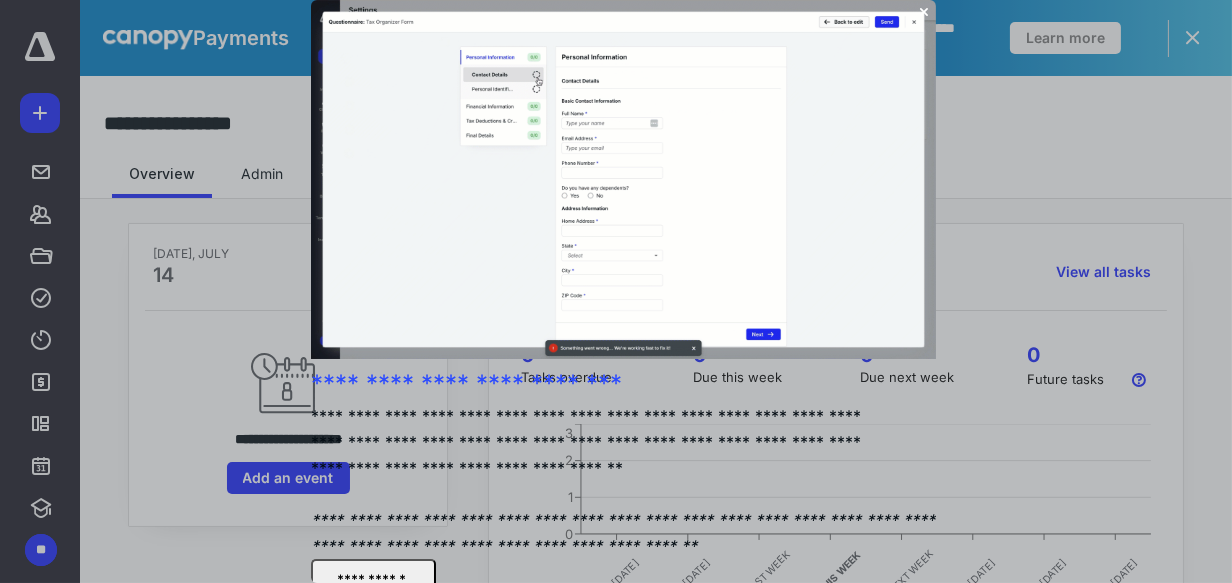 click 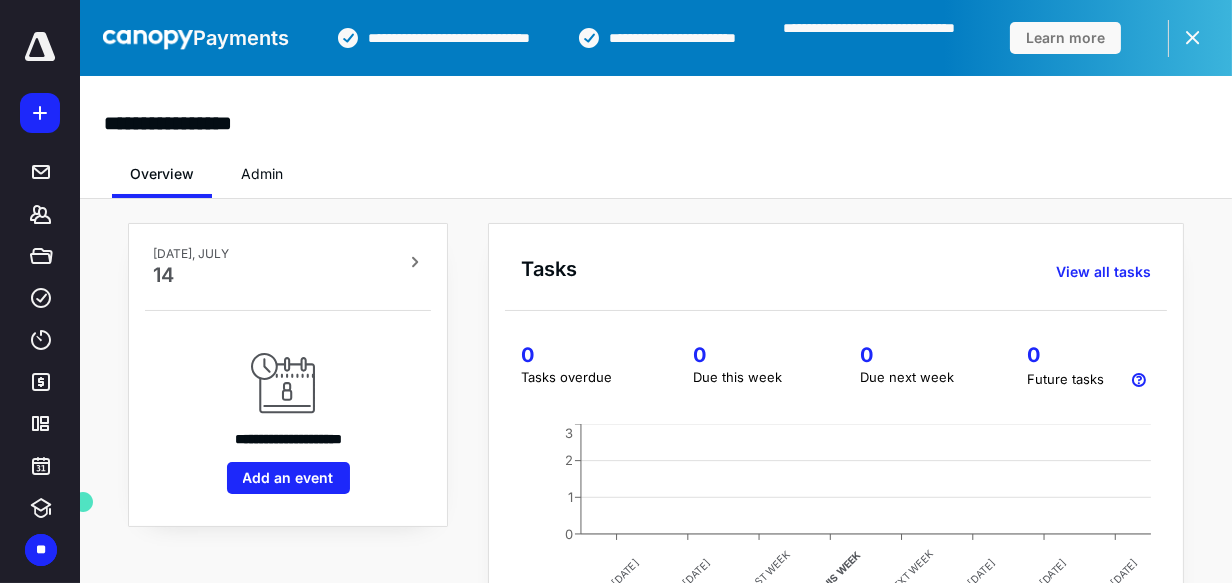 drag, startPoint x: 1180, startPoint y: 2, endPoint x: 807, endPoint y: 108, distance: 387.76926 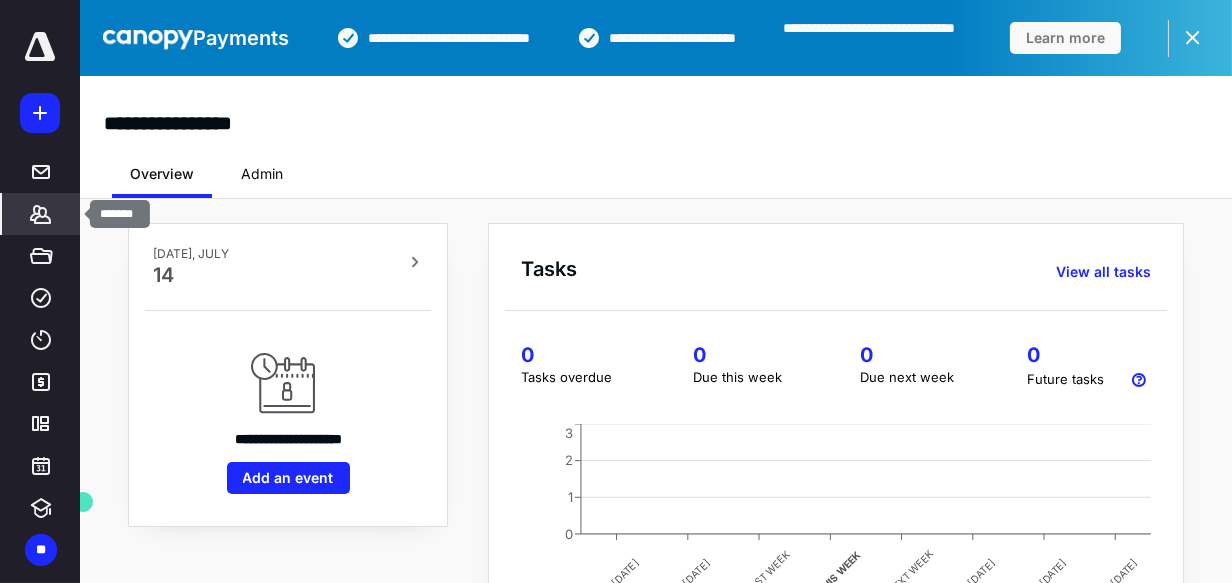 click 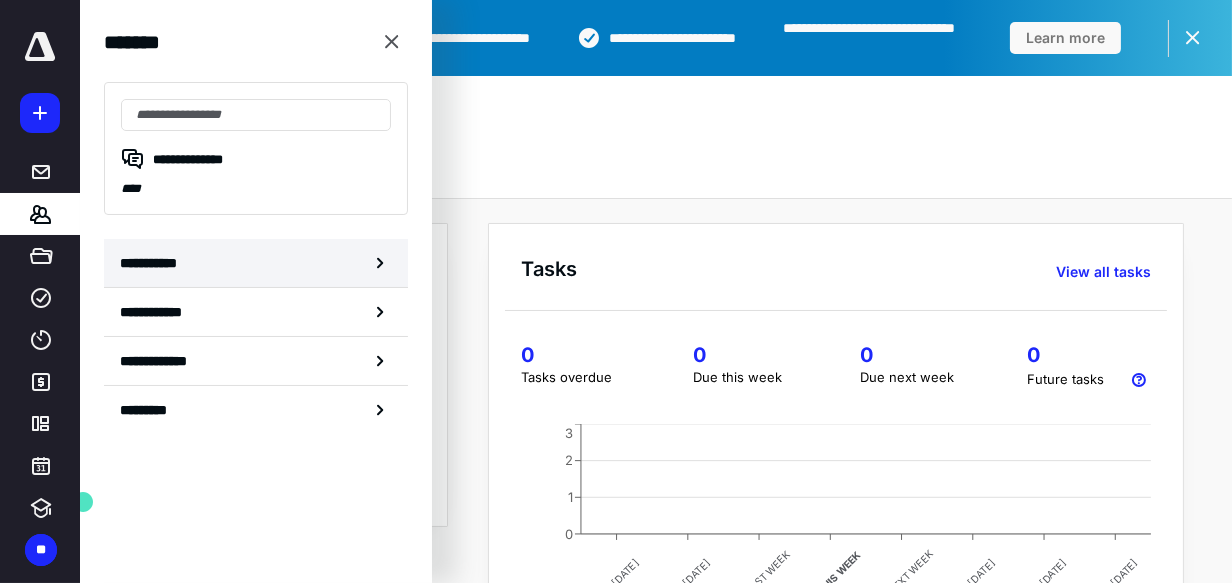 click on "**********" at bounding box center [153, 263] 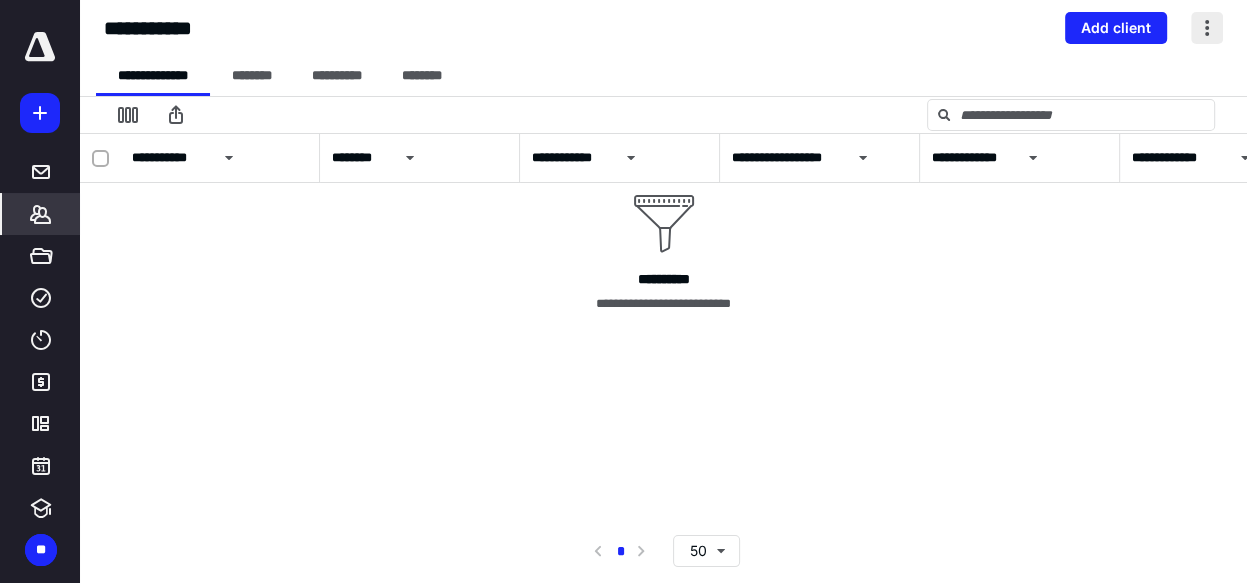 click at bounding box center [1207, 28] 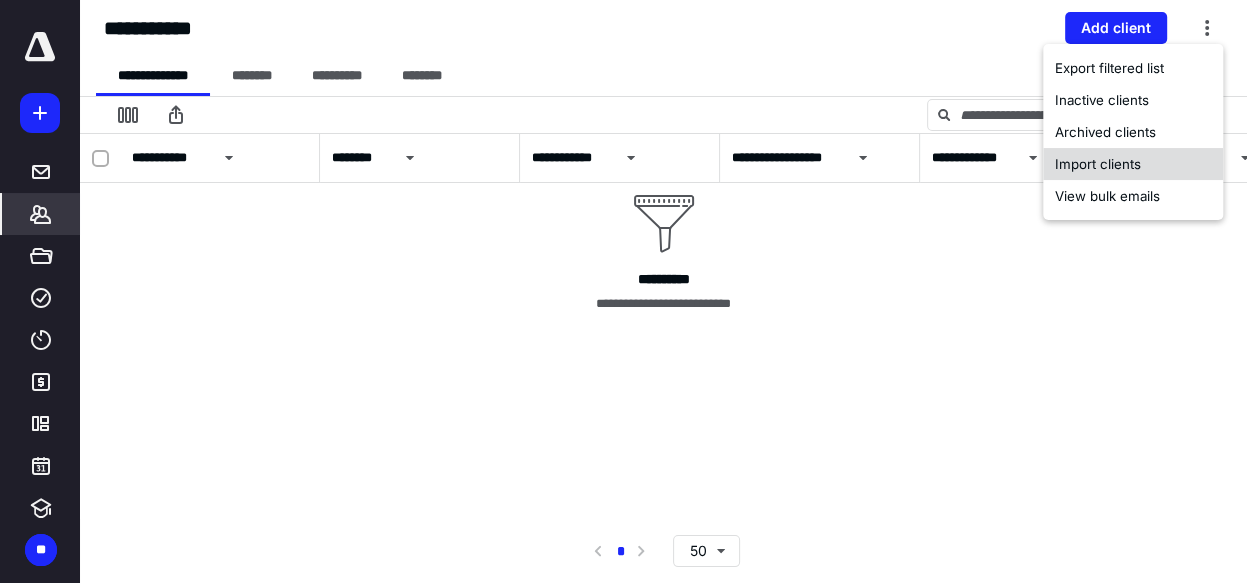 click on "Import clients" at bounding box center (1133, 164) 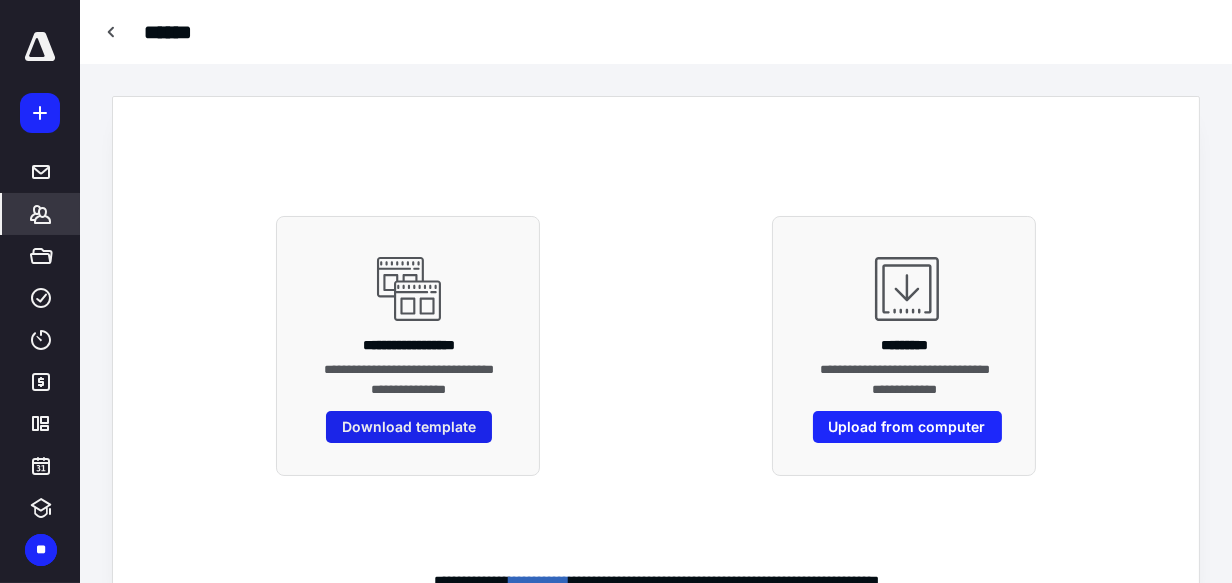 click on "Download template" at bounding box center (409, 427) 